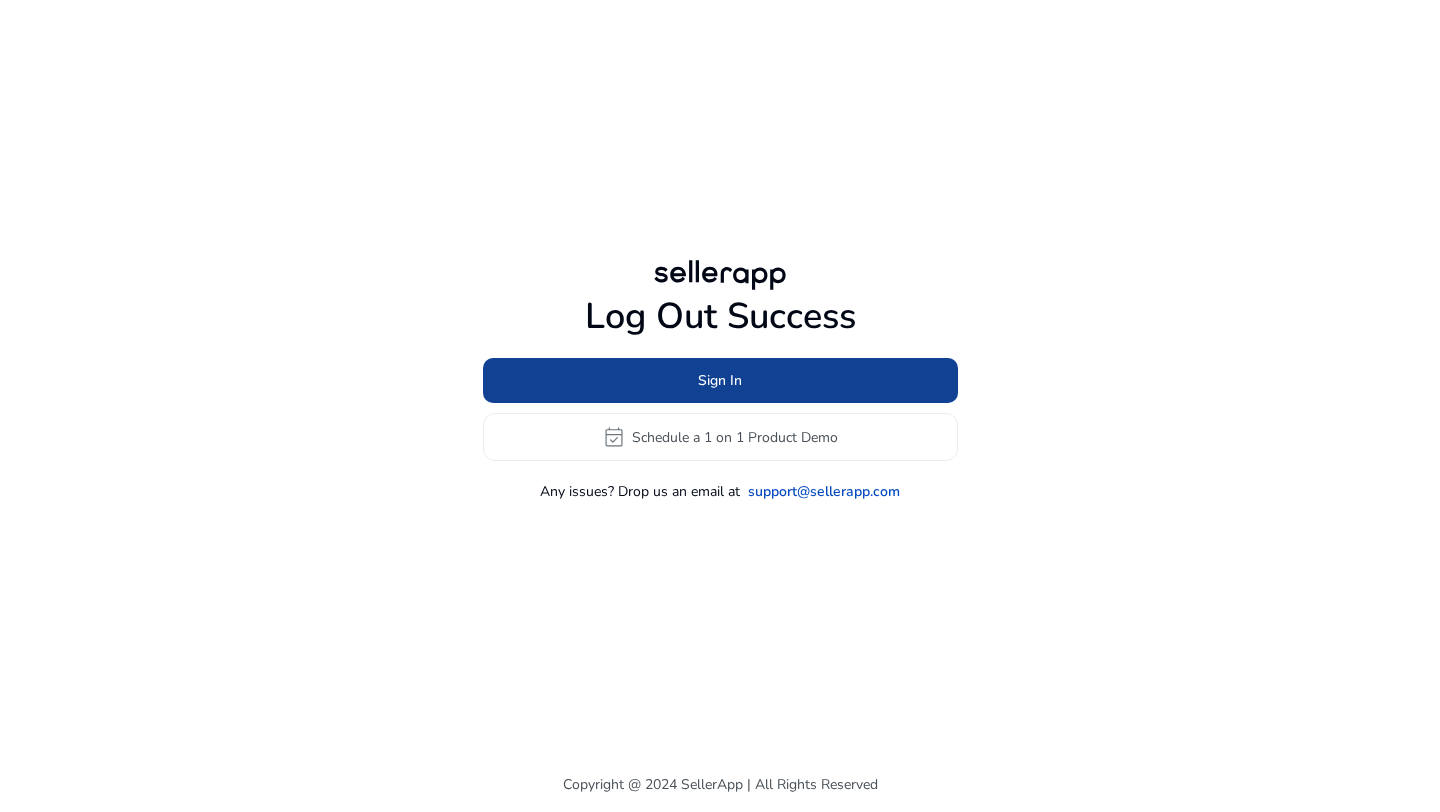 scroll, scrollTop: 0, scrollLeft: 0, axis: both 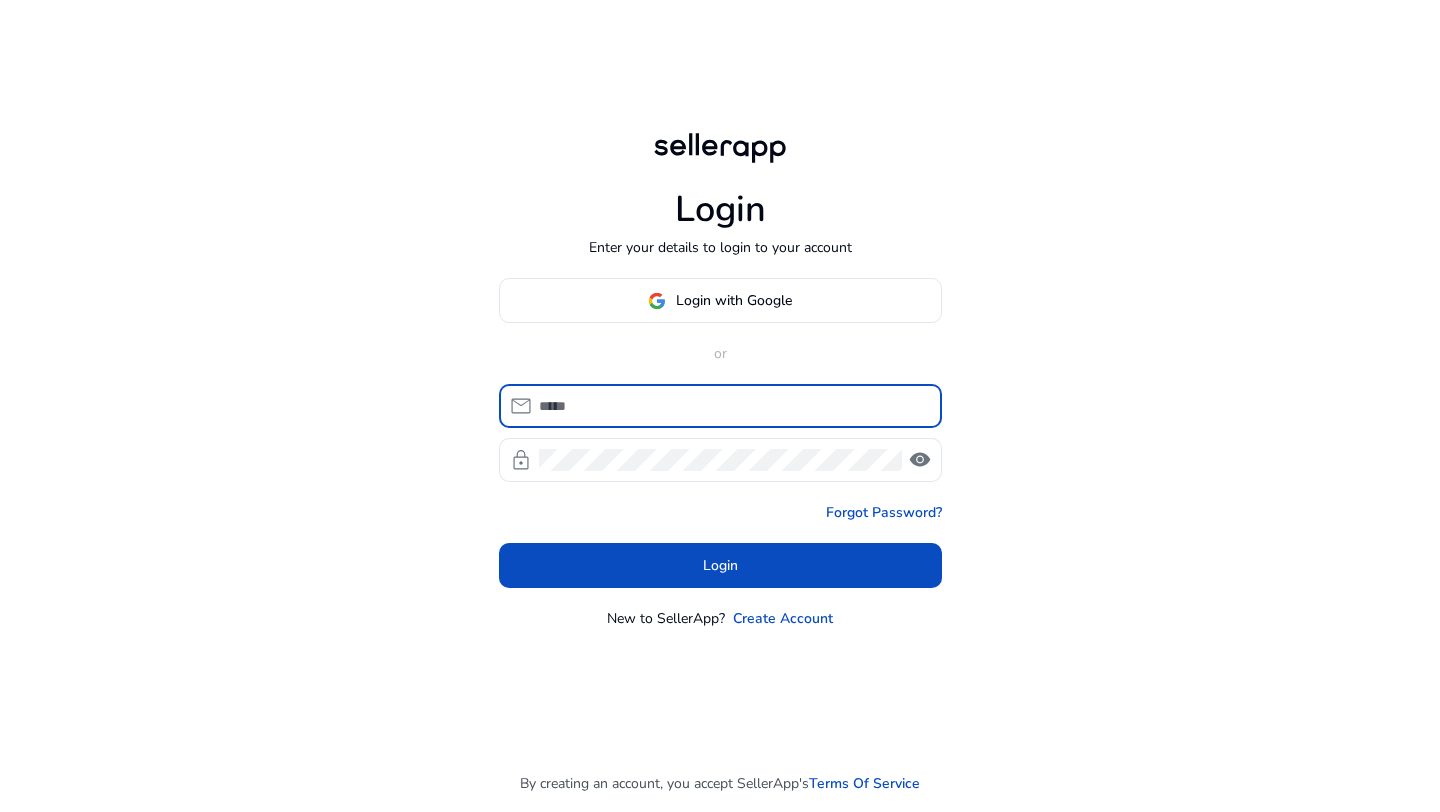 type on "**********" 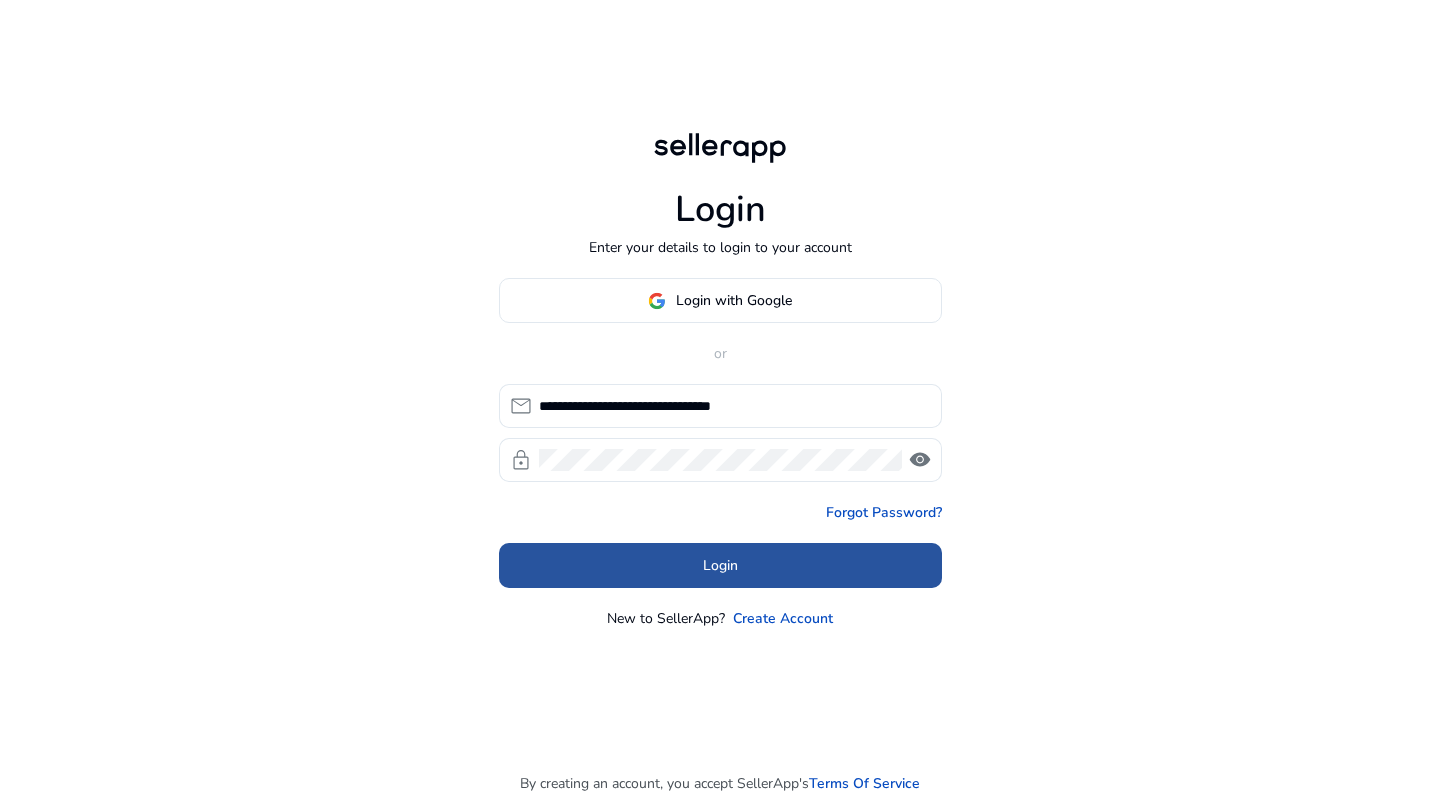 click on "Login" at bounding box center [720, 565] 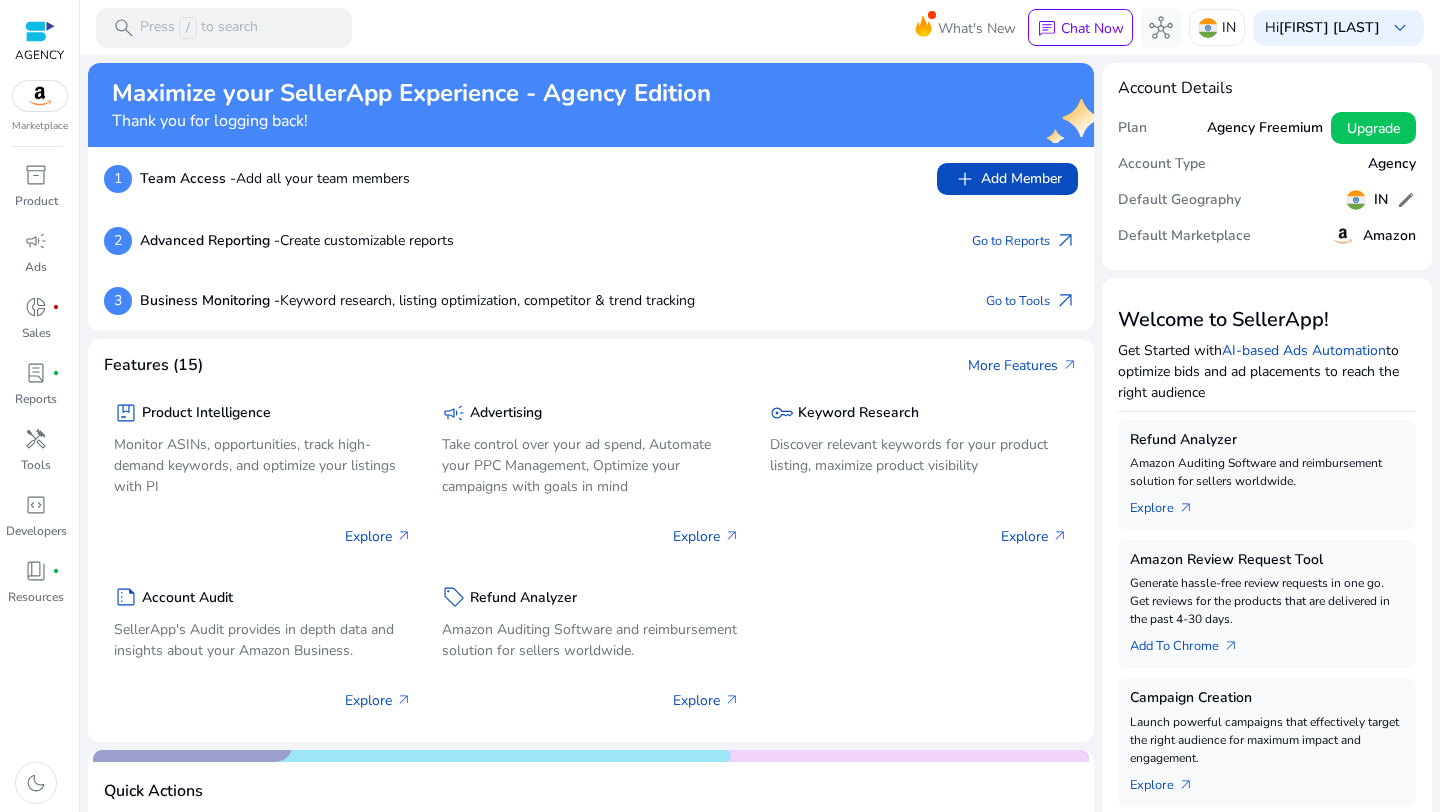 click at bounding box center [40, 96] 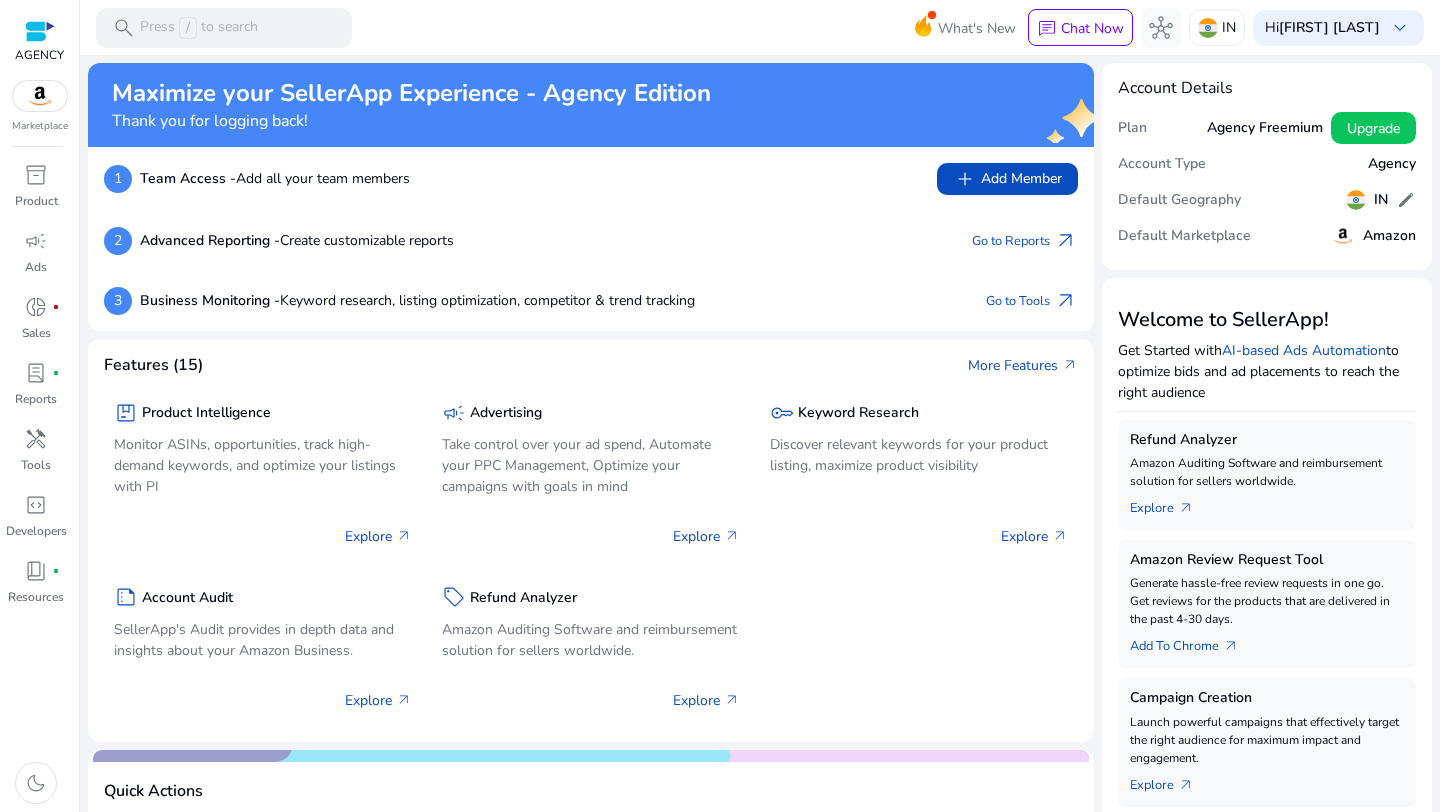 scroll, scrollTop: 0, scrollLeft: 0, axis: both 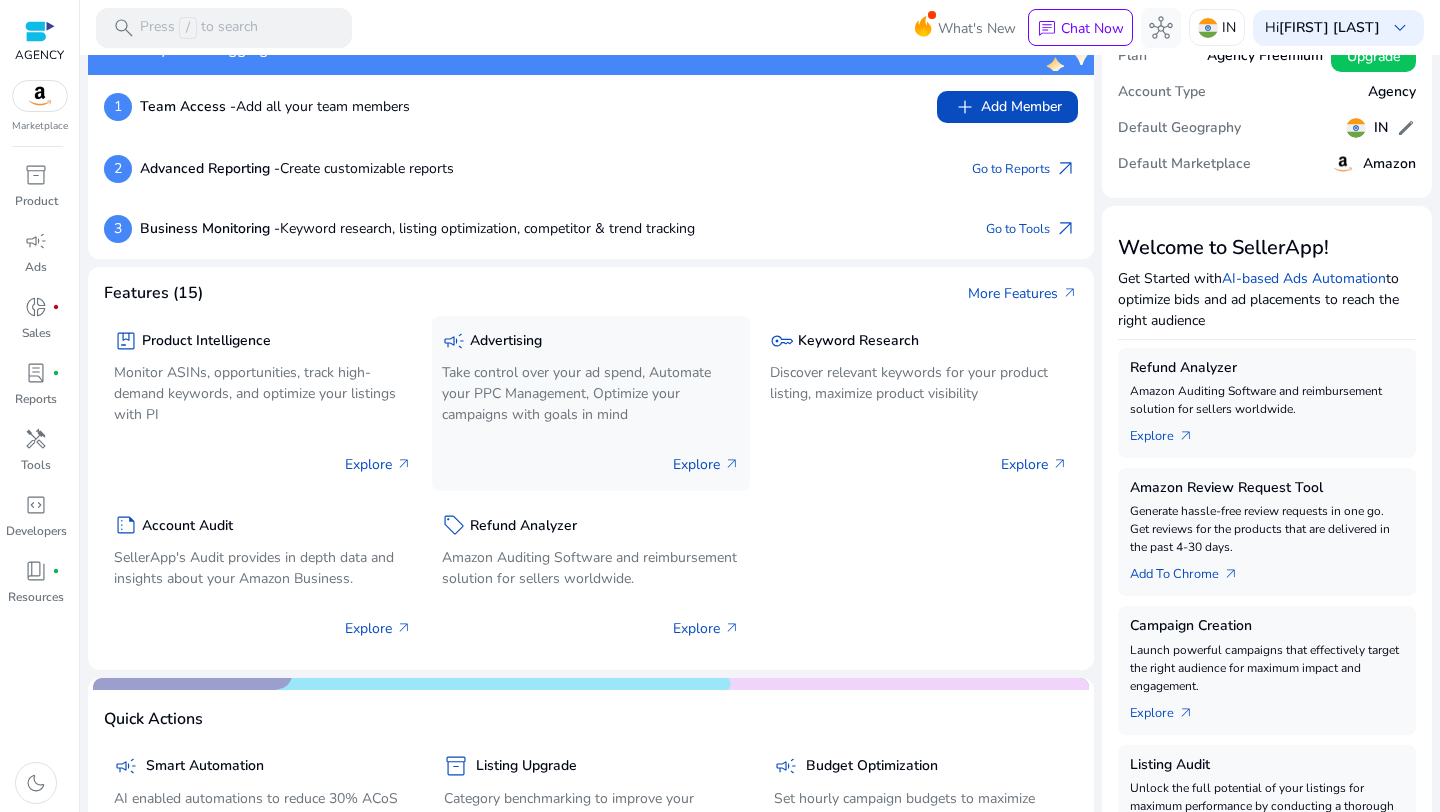 click on "Explore   arrow_outward" 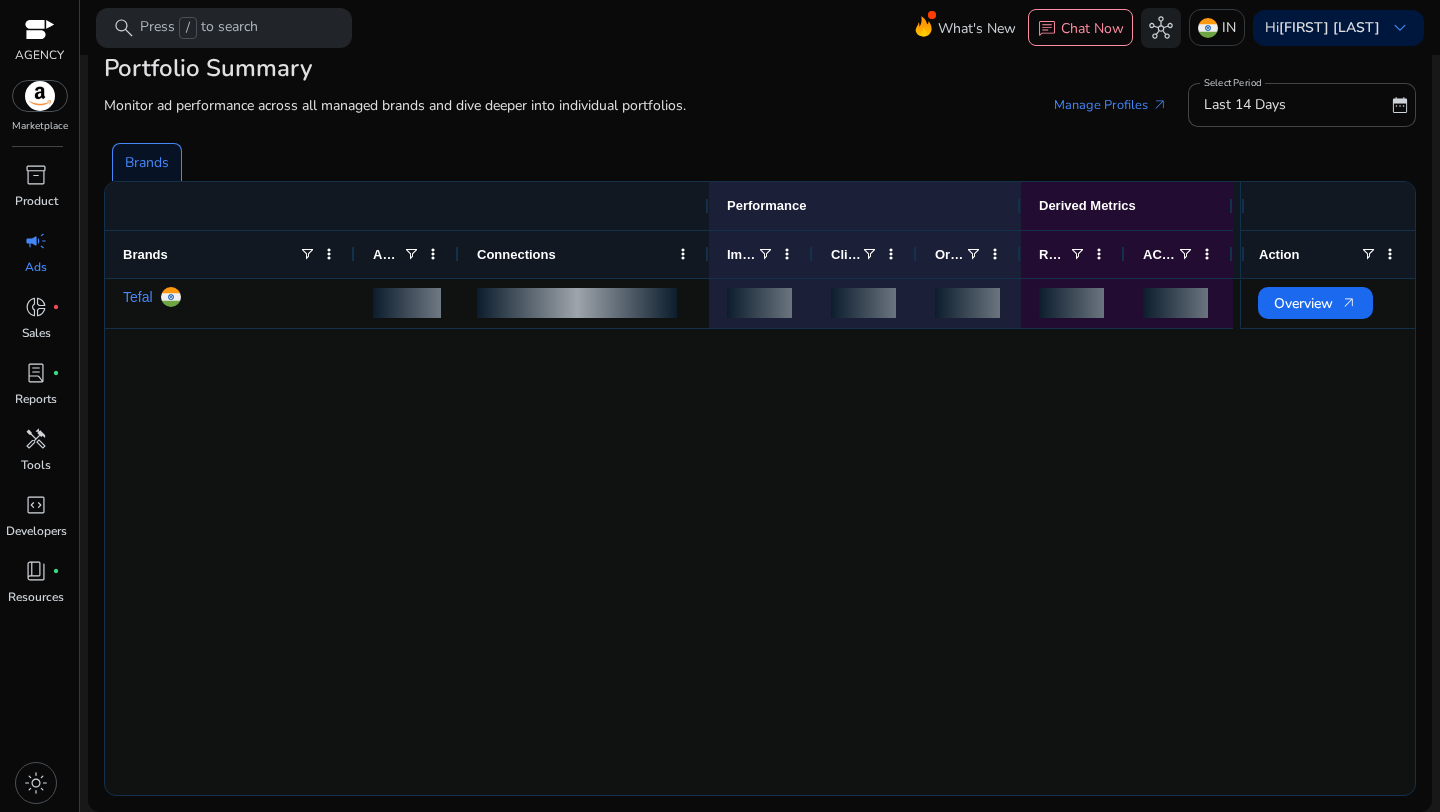 scroll, scrollTop: 0, scrollLeft: 0, axis: both 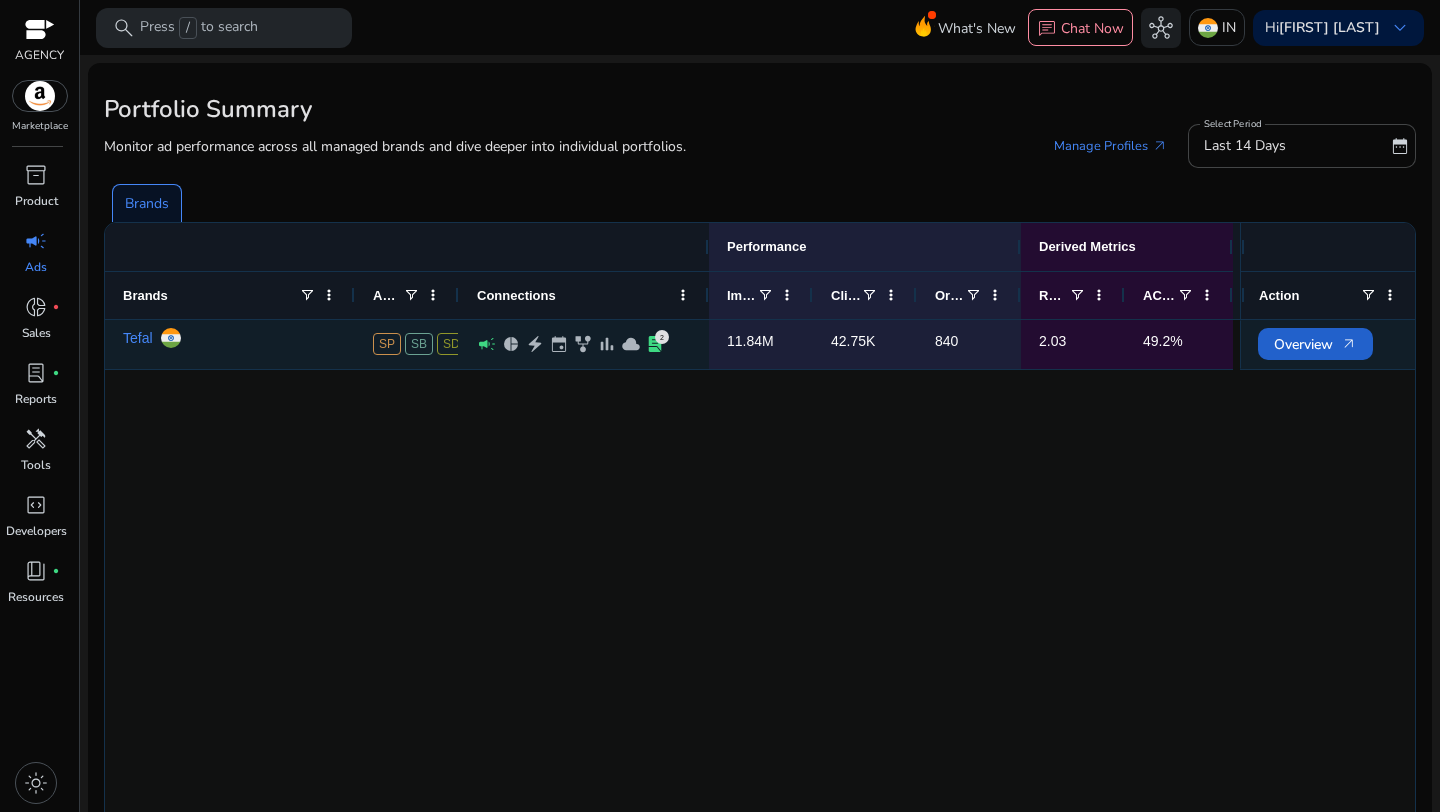 click on "Overview   arrow_outward" 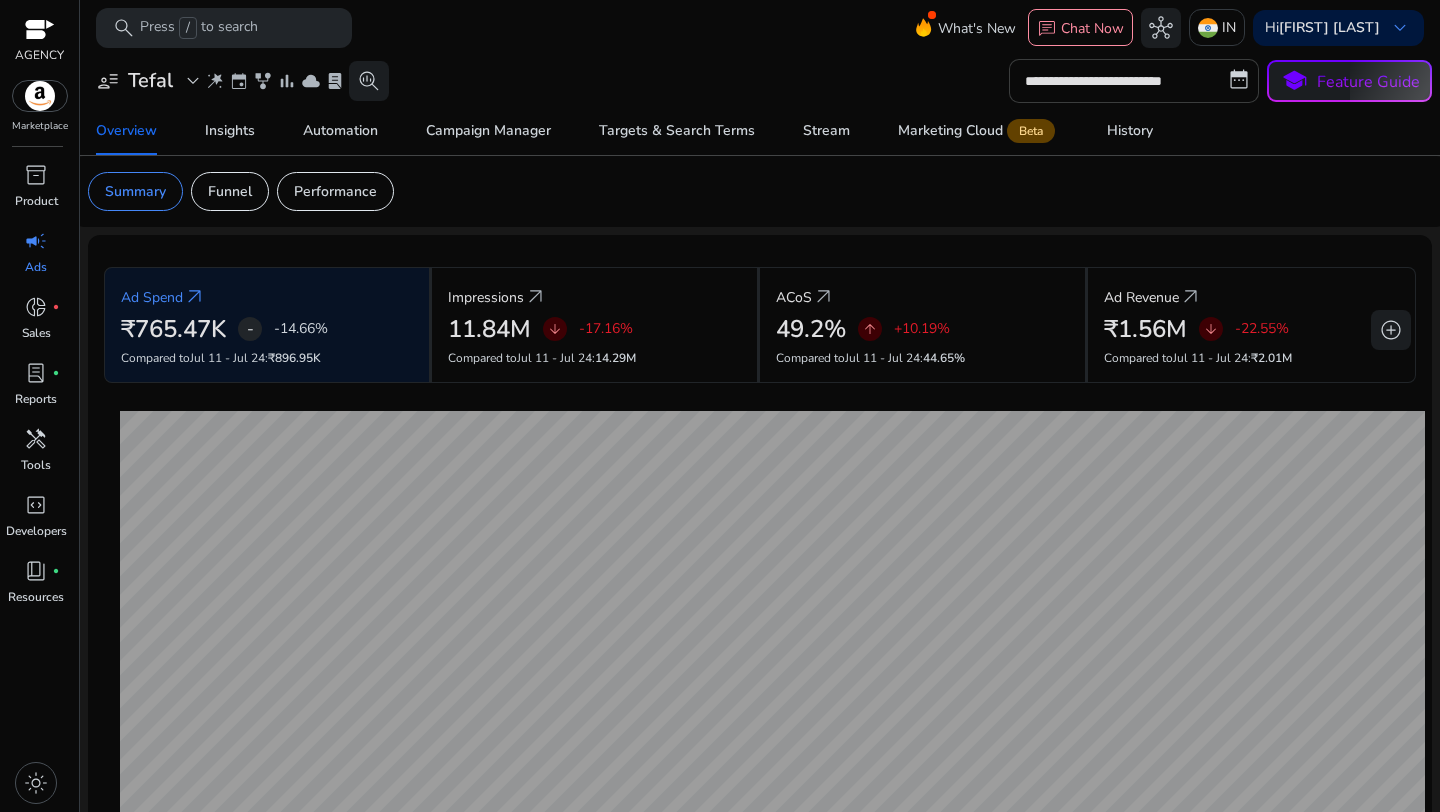 click on "**********" at bounding box center (1134, 81) 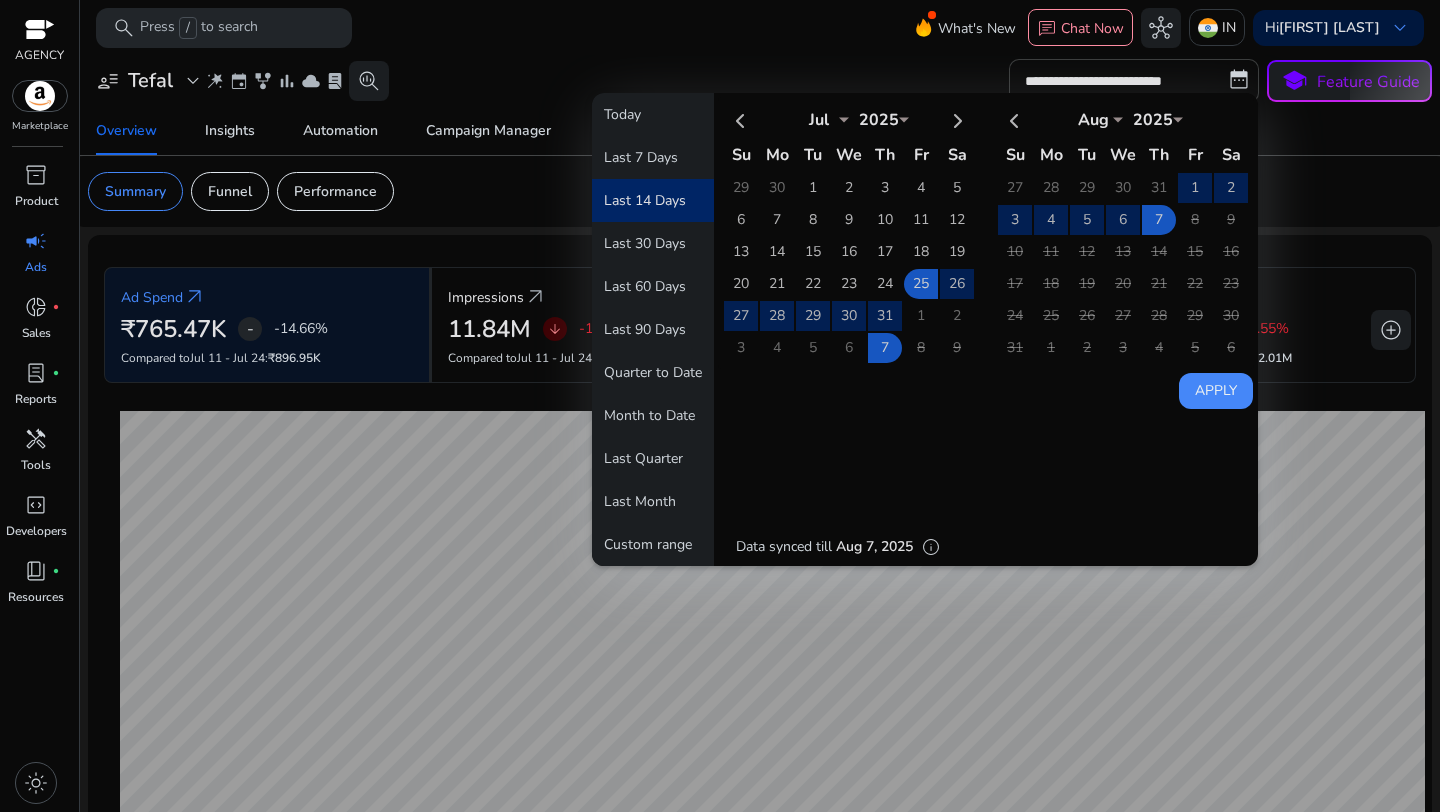 click on "Apply" 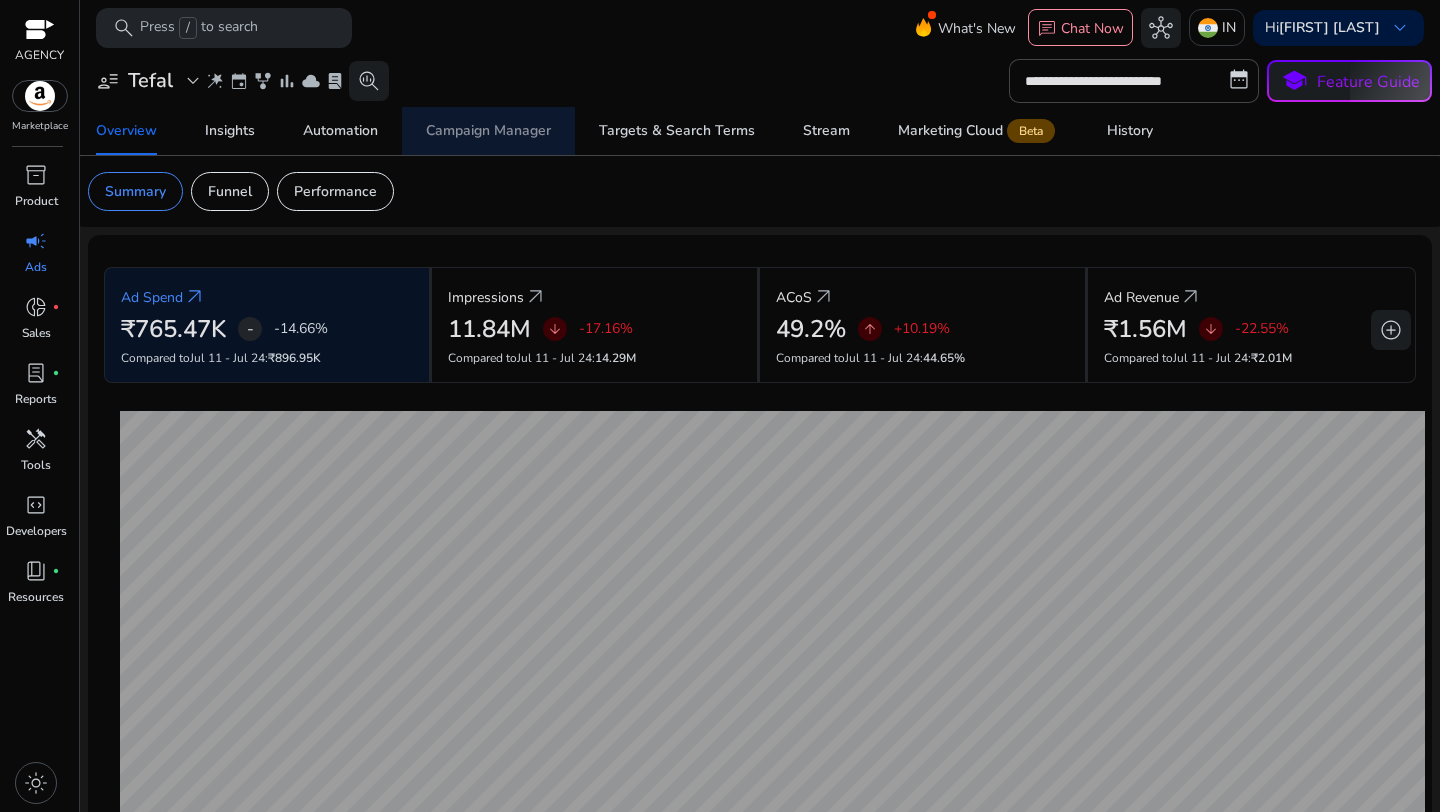 click on "Campaign Manager" at bounding box center (488, 131) 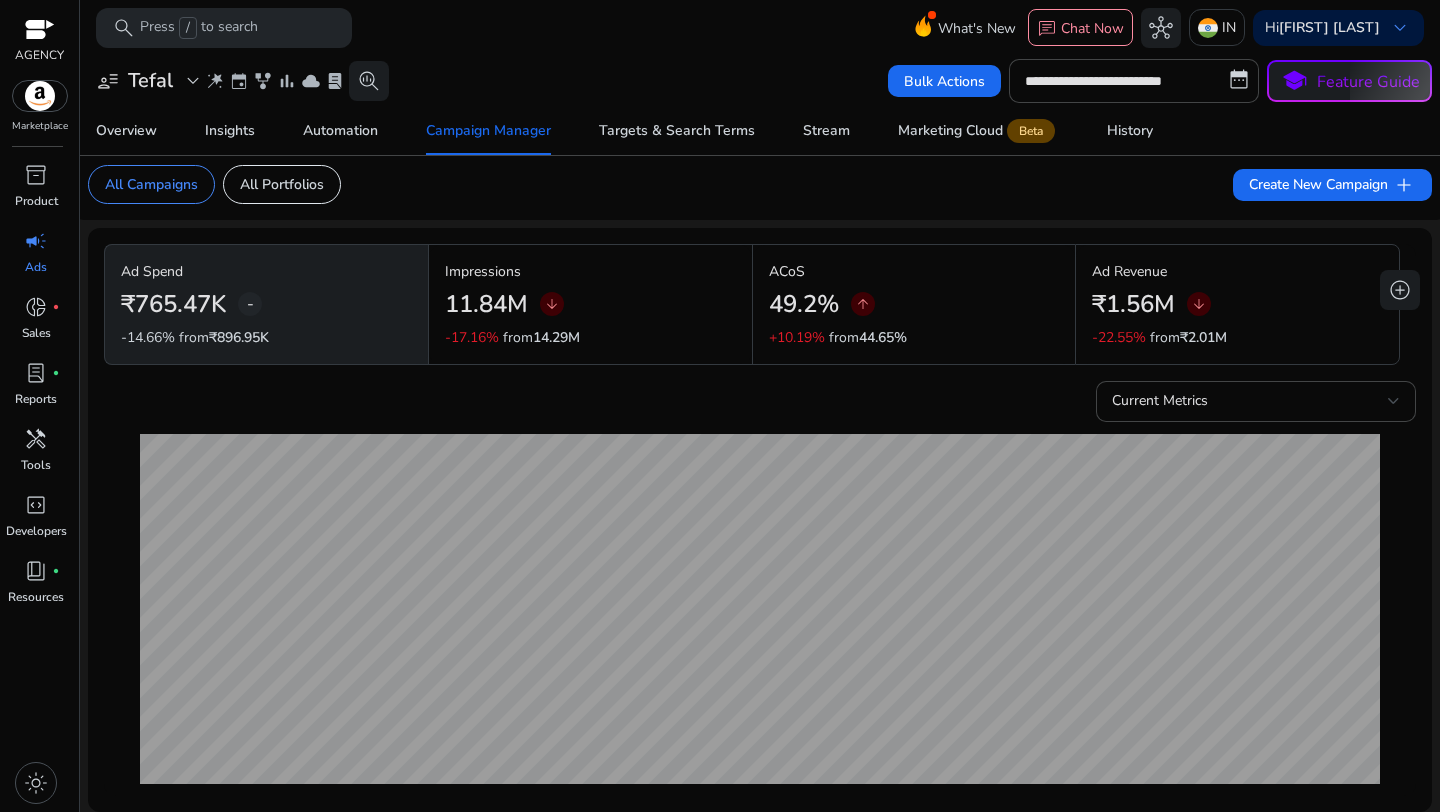 scroll, scrollTop: 0, scrollLeft: 0, axis: both 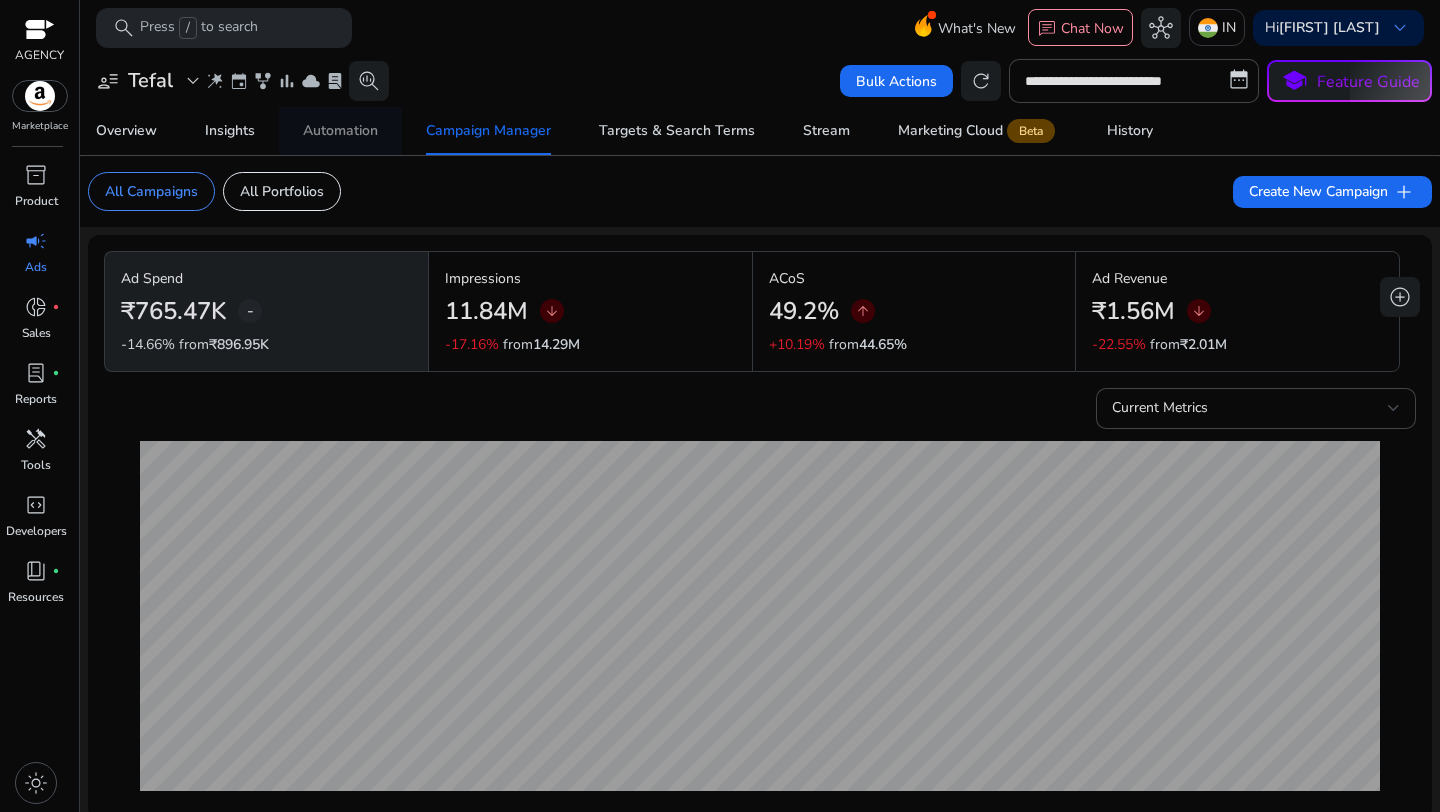 click on "Automation" at bounding box center (340, 131) 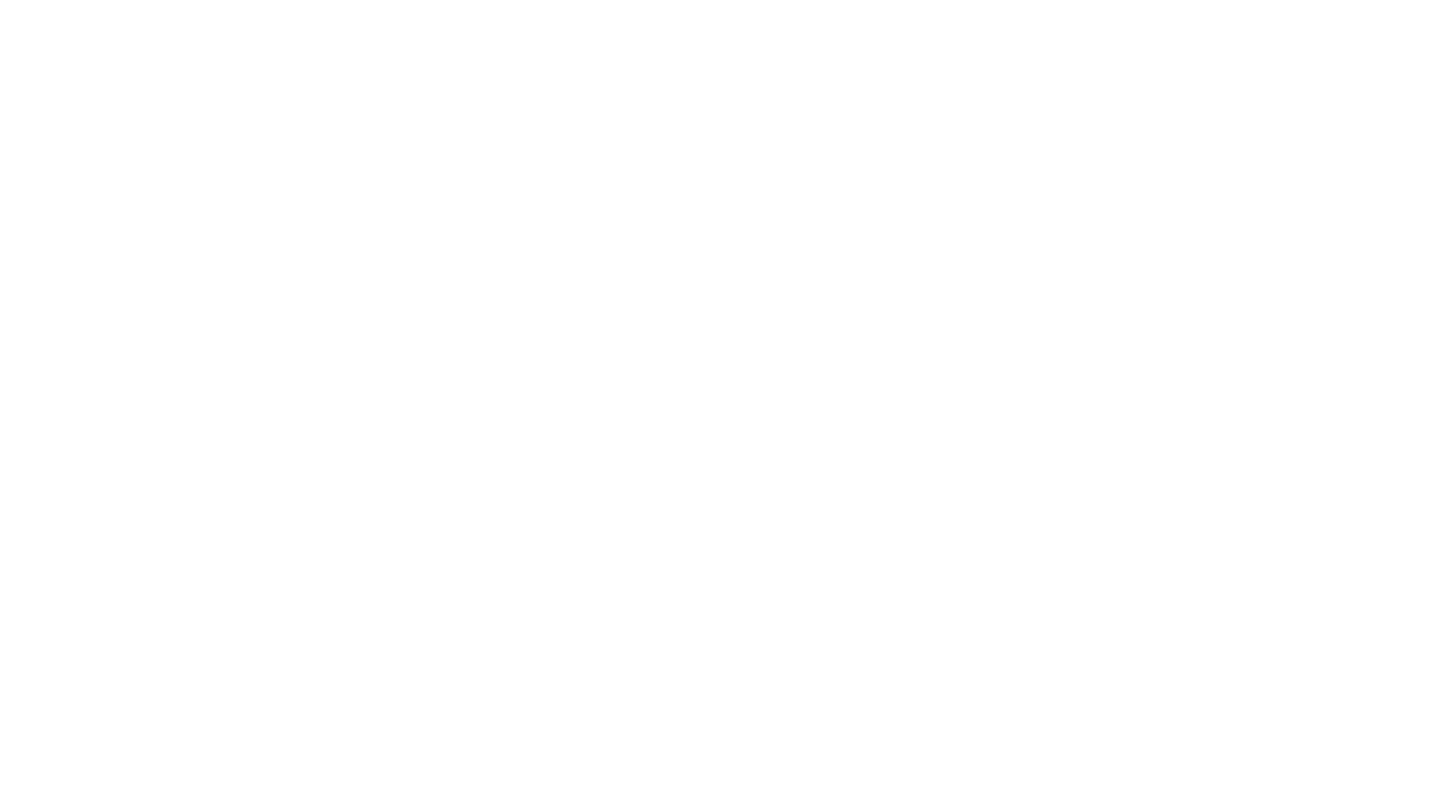 scroll, scrollTop: 0, scrollLeft: 0, axis: both 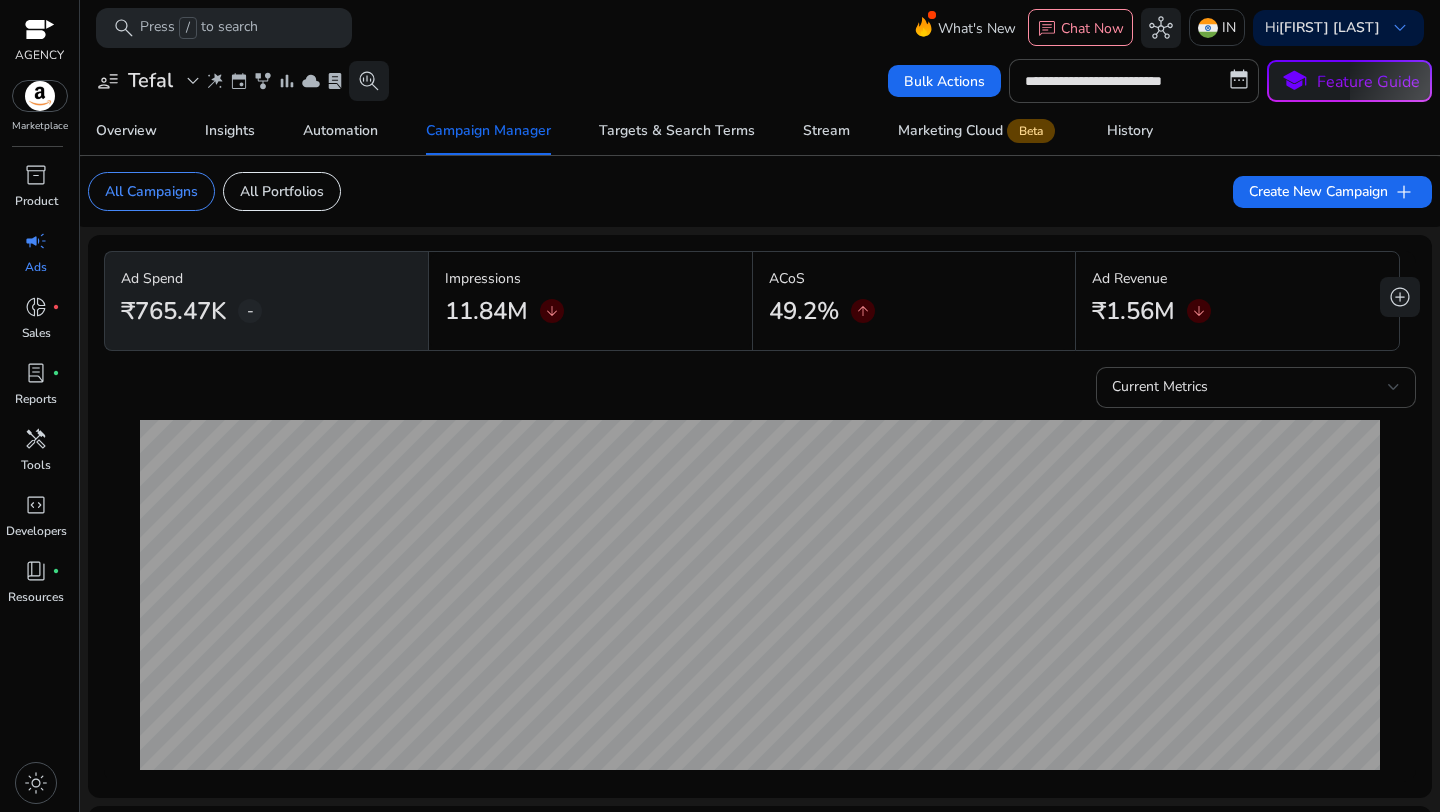 click at bounding box center [40, 96] 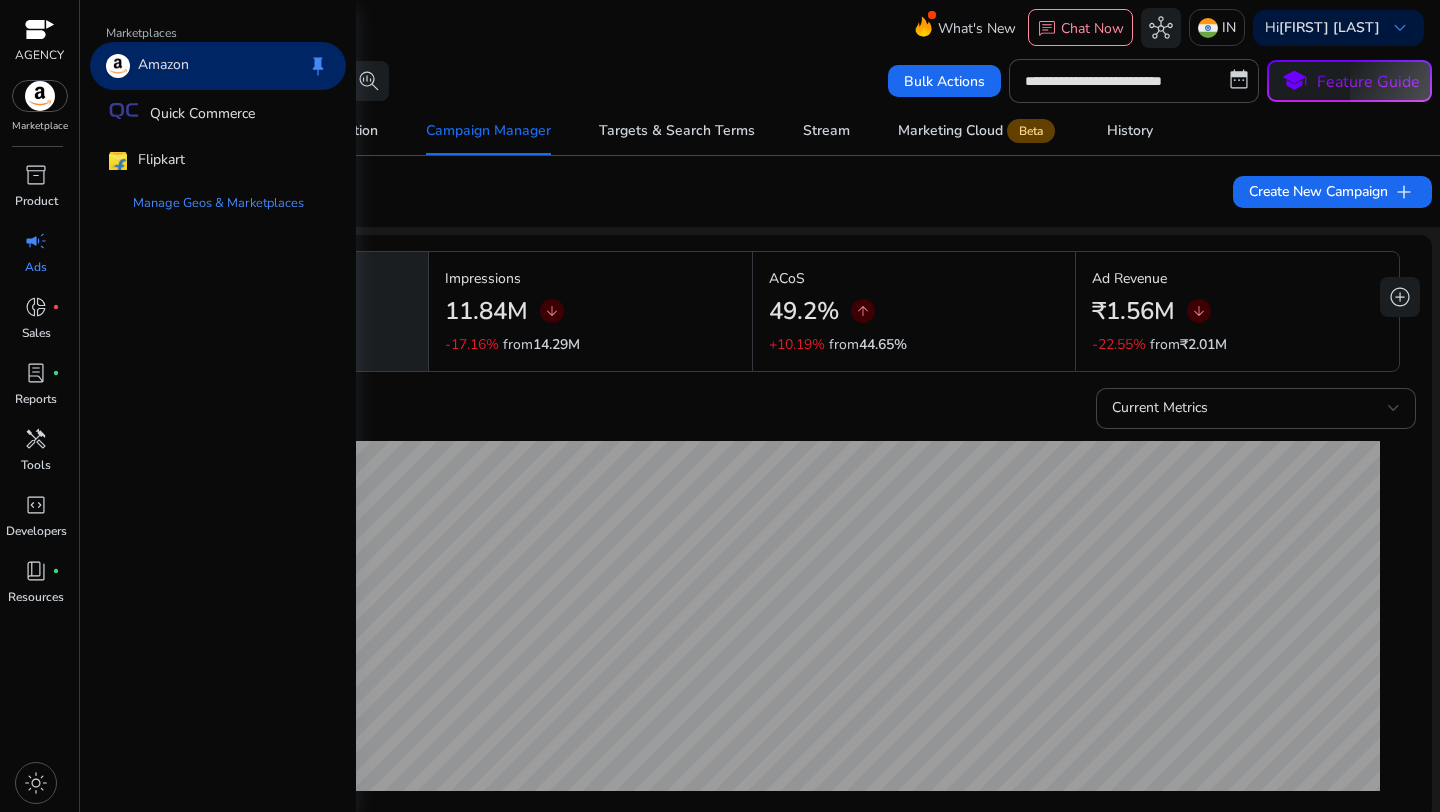 click on "Amazon   keep" at bounding box center (218, 66) 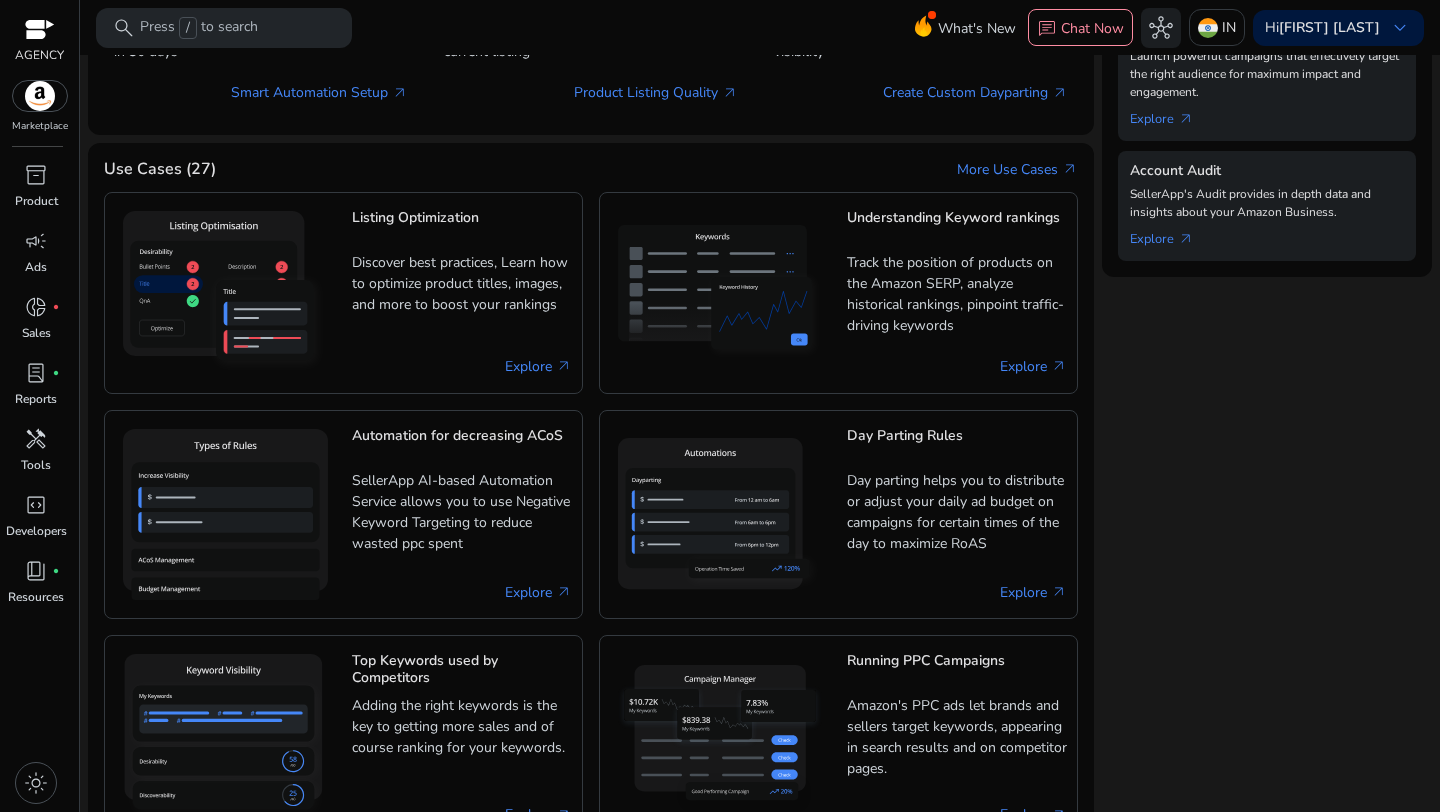 scroll, scrollTop: 842, scrollLeft: 0, axis: vertical 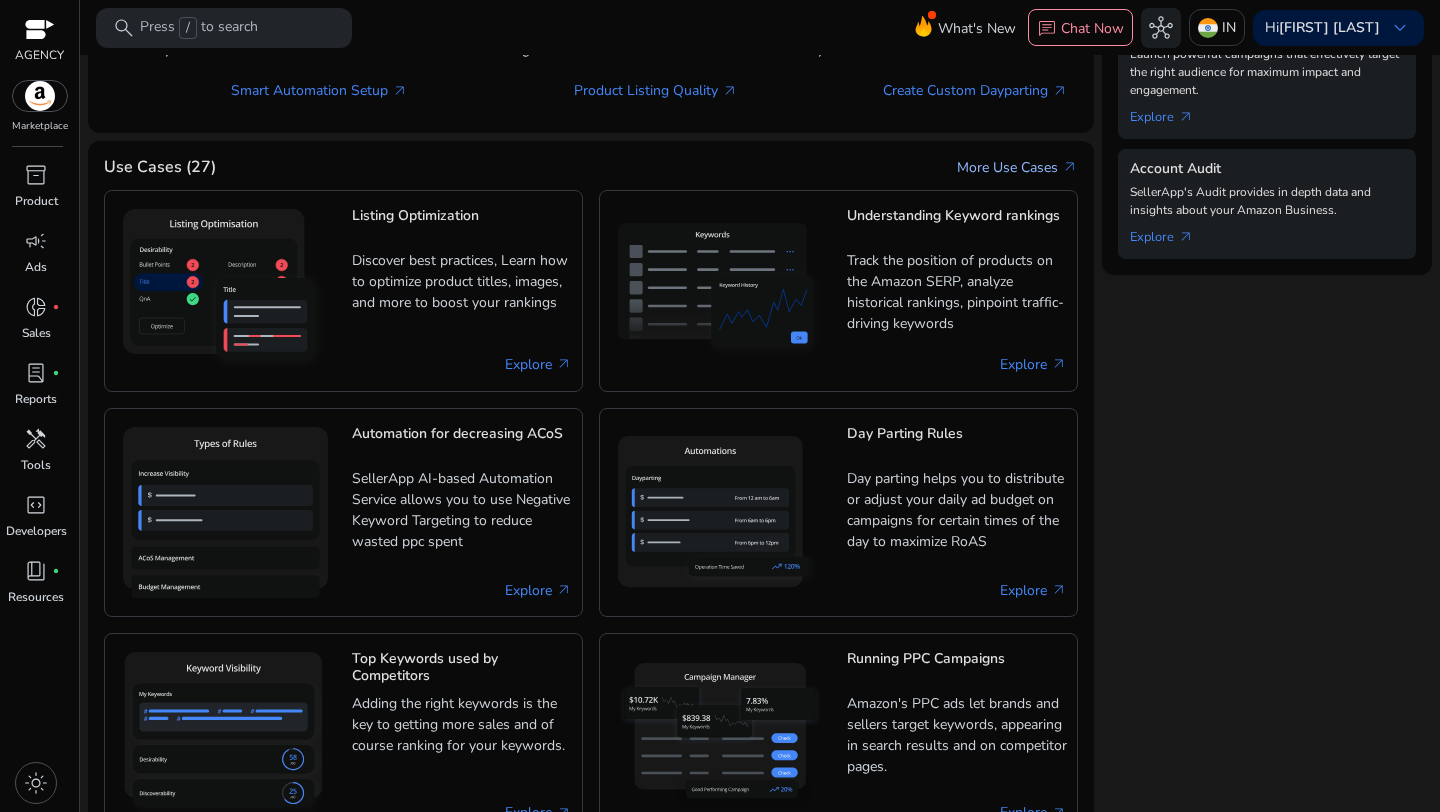 click on "More Use Cases   arrow_outward" 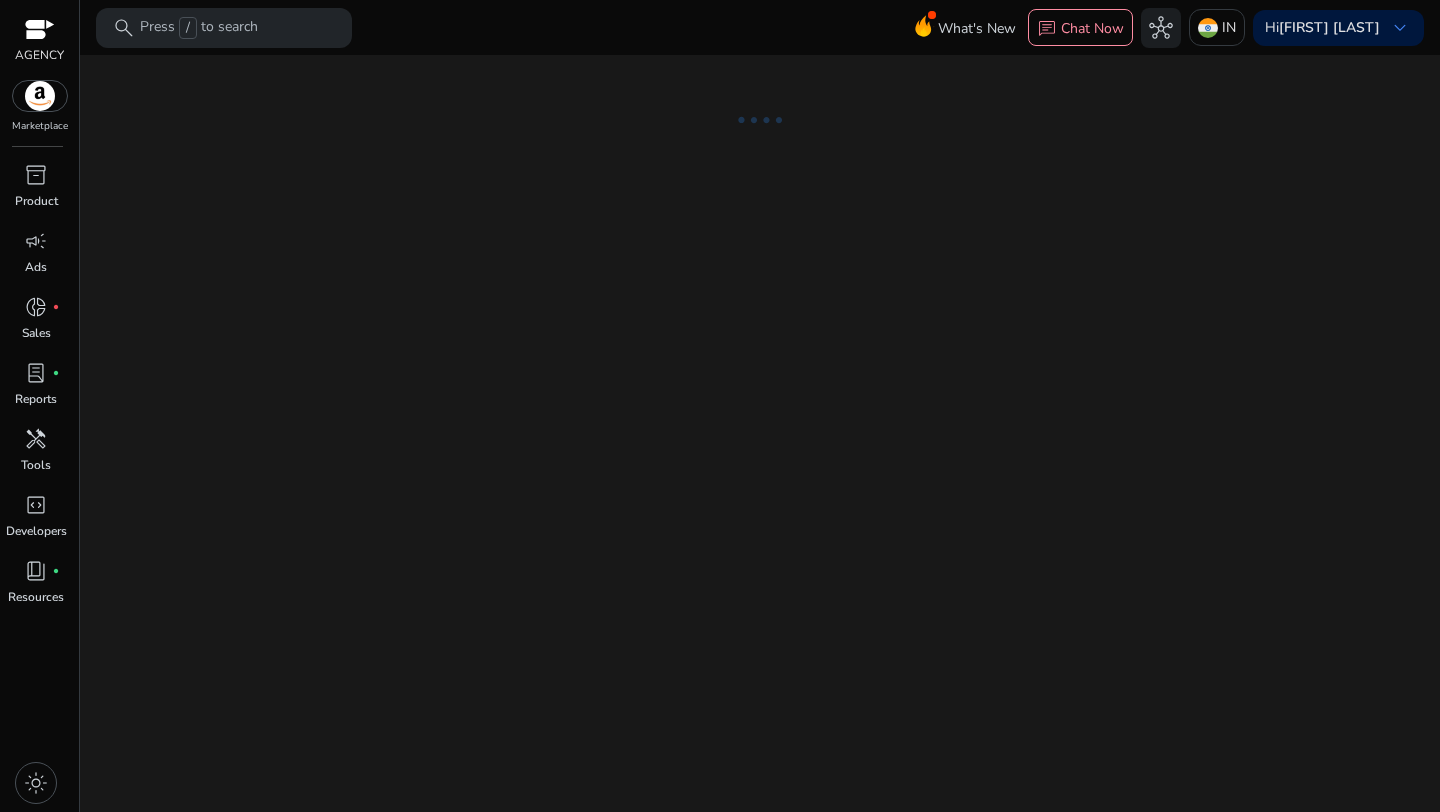 scroll, scrollTop: 0, scrollLeft: 0, axis: both 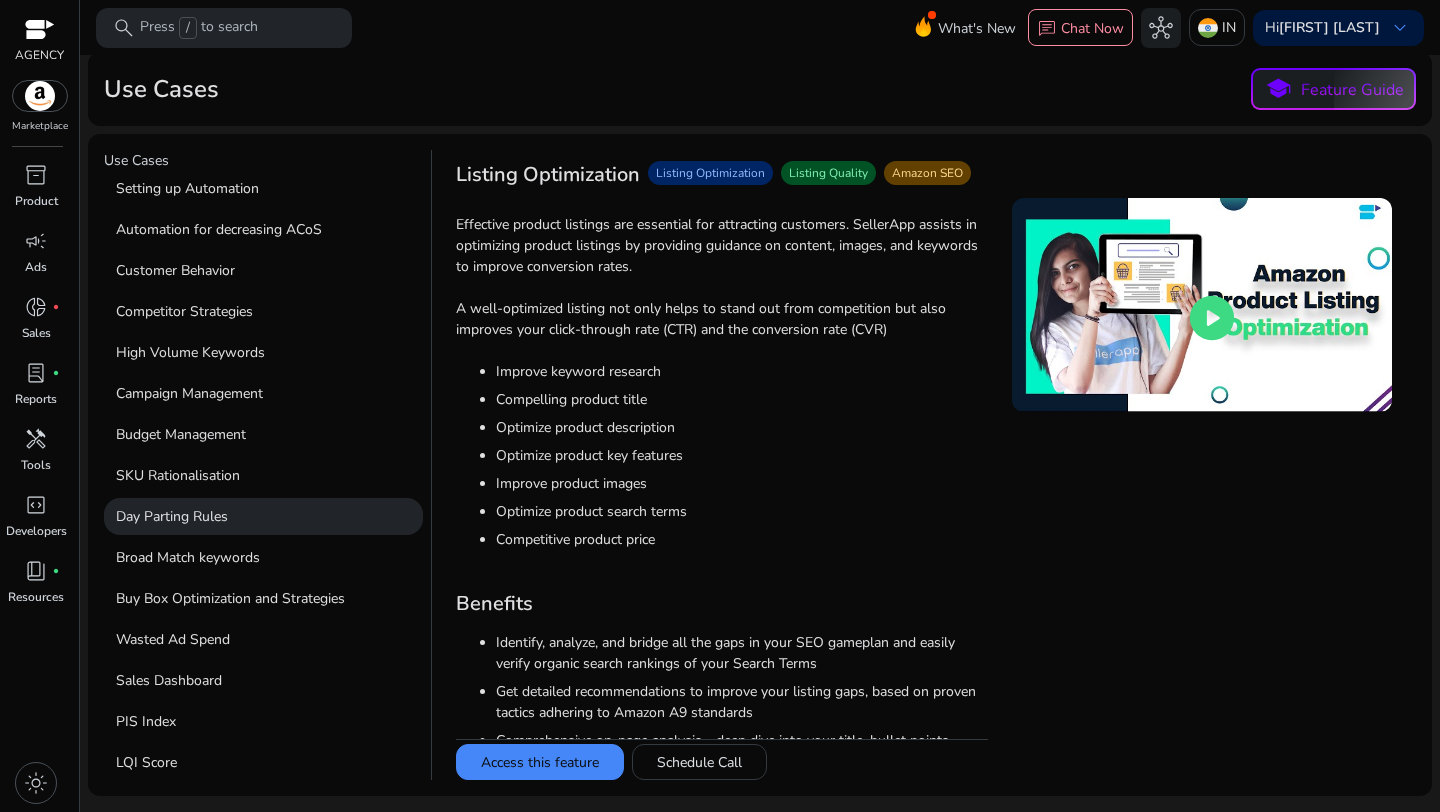 click on "Day Parting Rules" 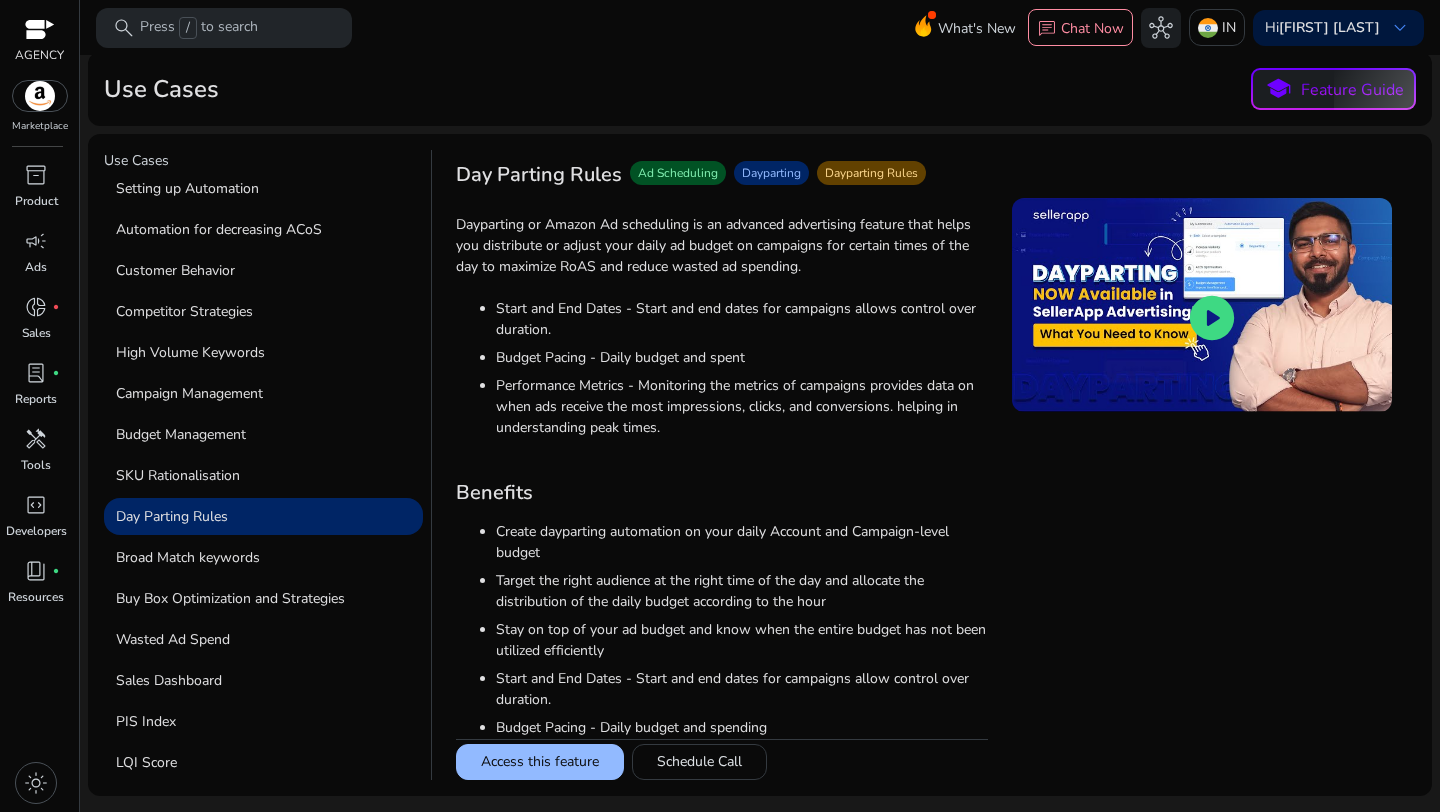 click on "Access this feature" 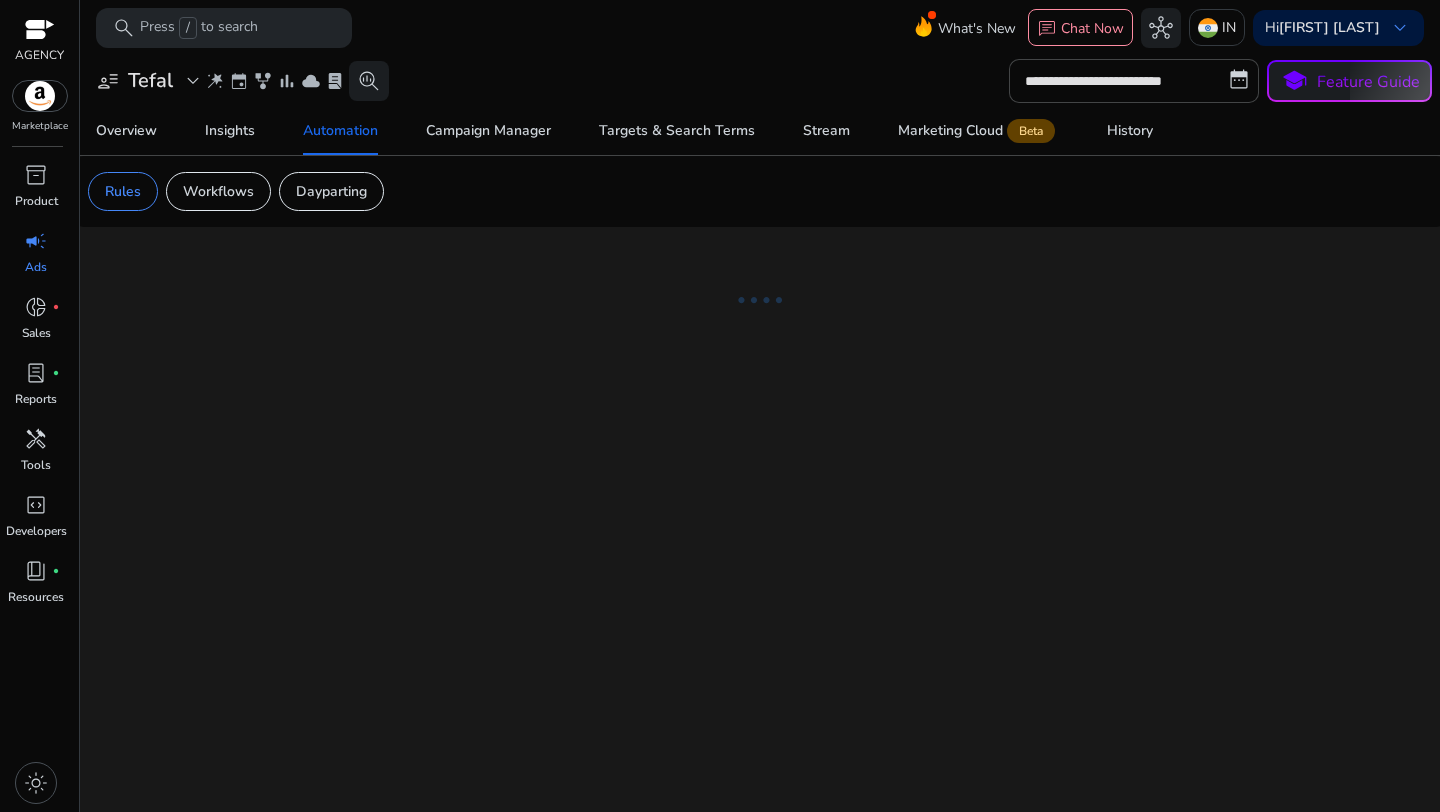scroll, scrollTop: 0, scrollLeft: 0, axis: both 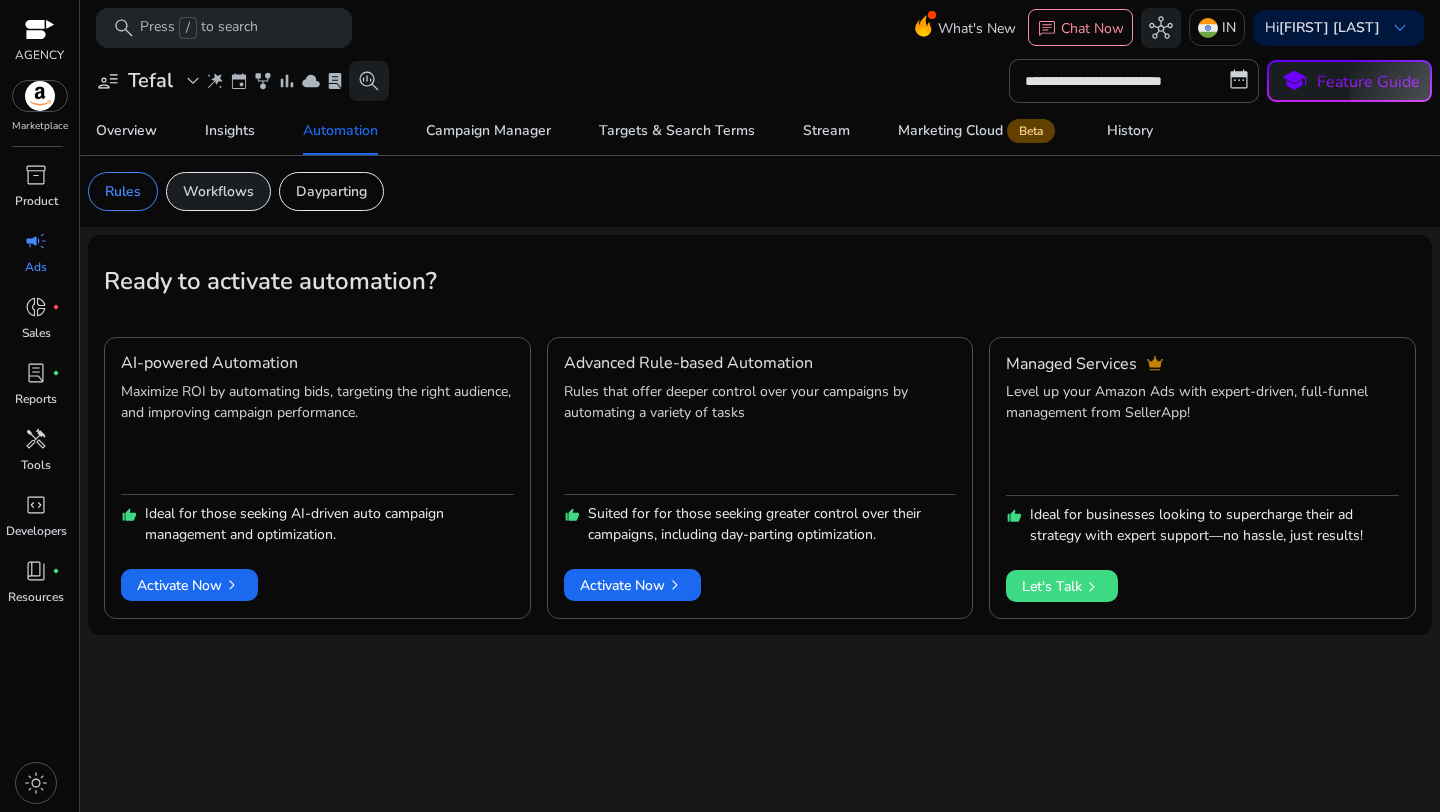 click on "Workflows" 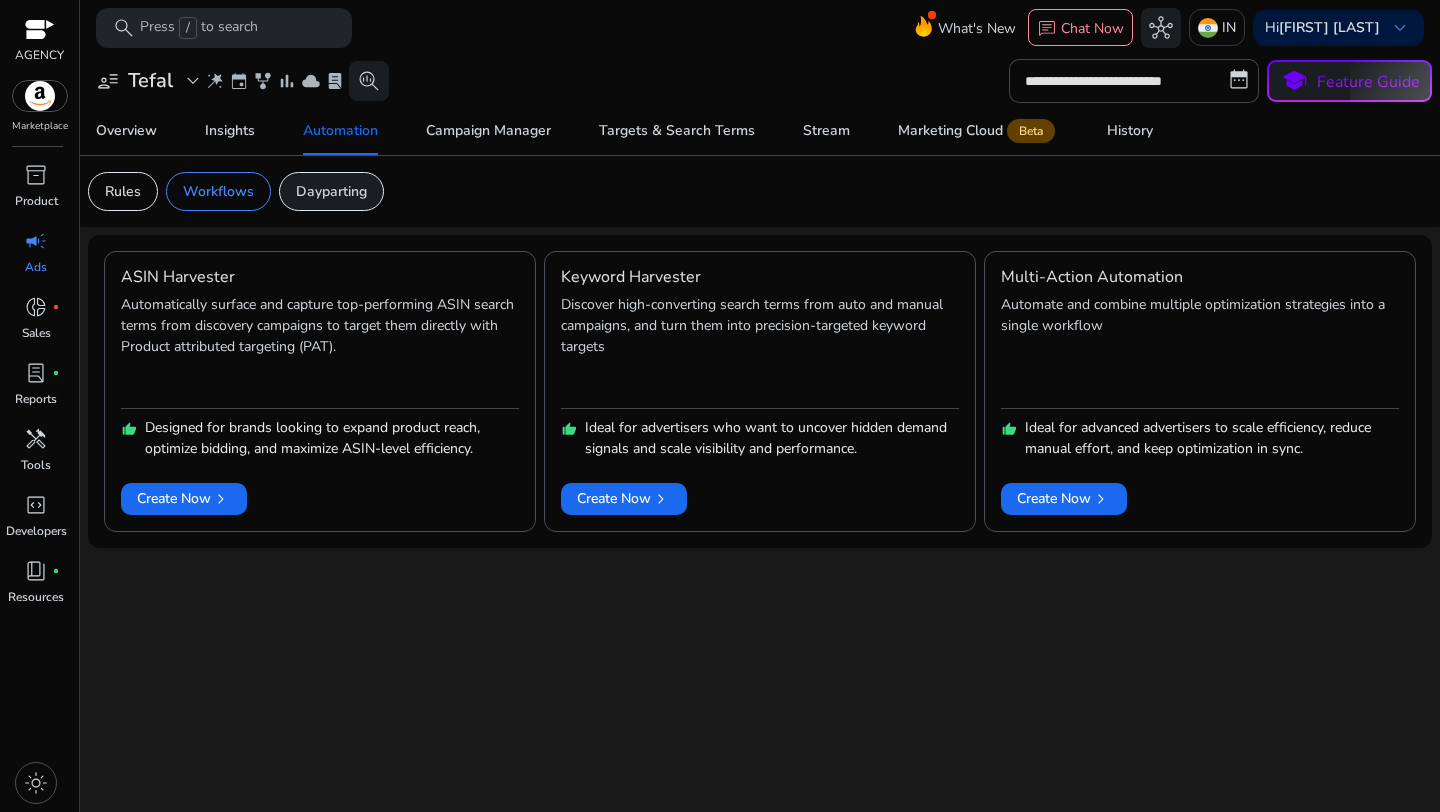click on "Dayparting" 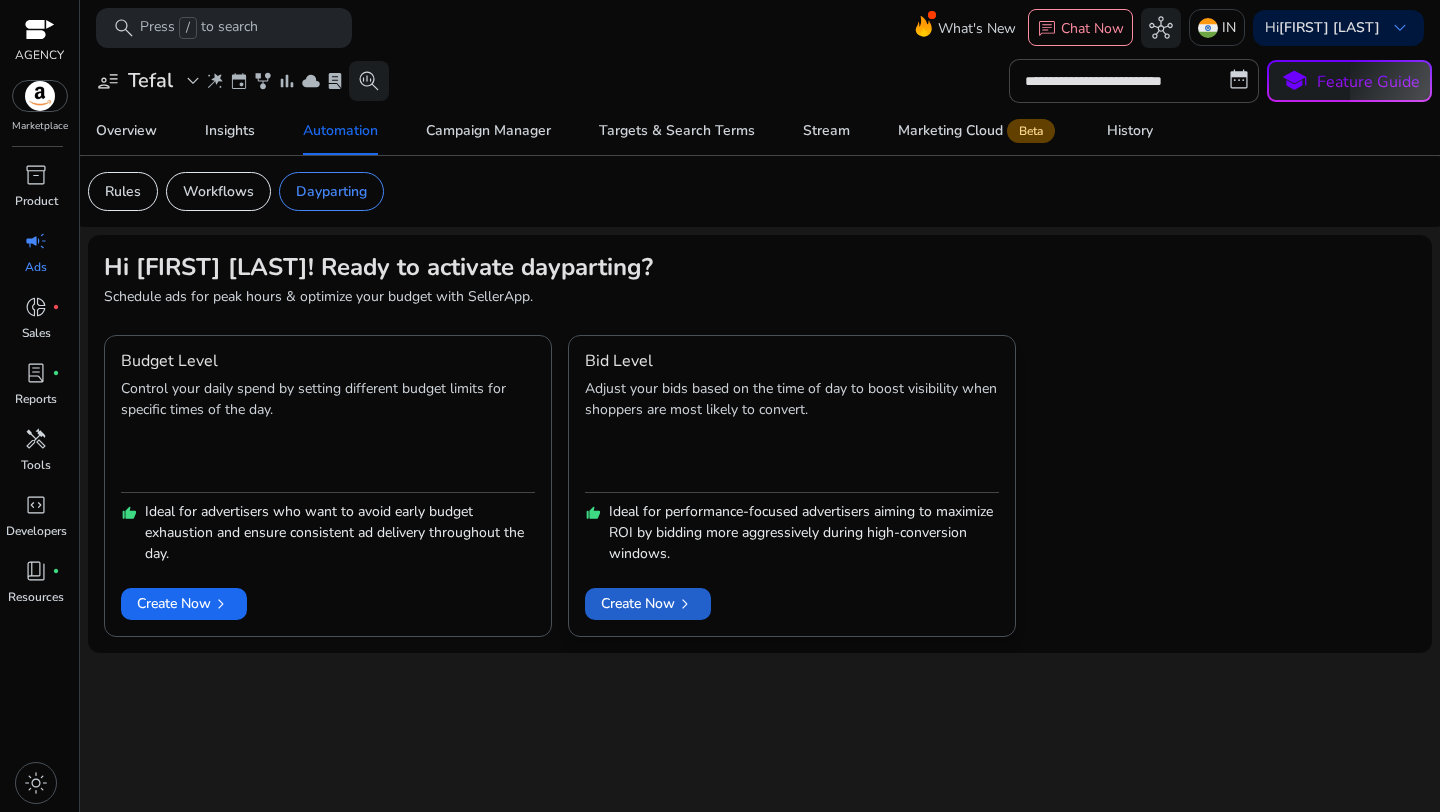click on "Create Now   chevron_right" 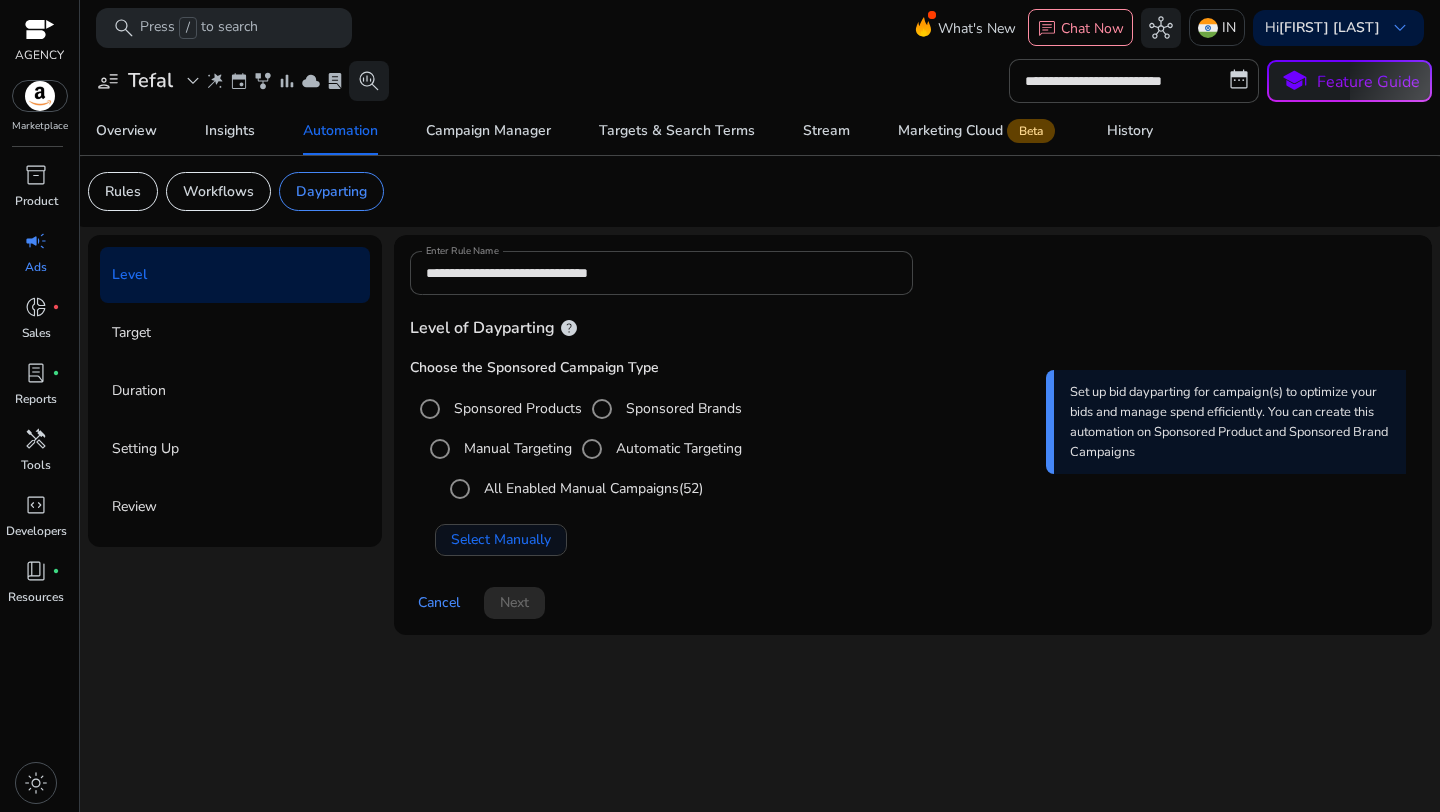 click on "Select Manually" at bounding box center [501, 539] 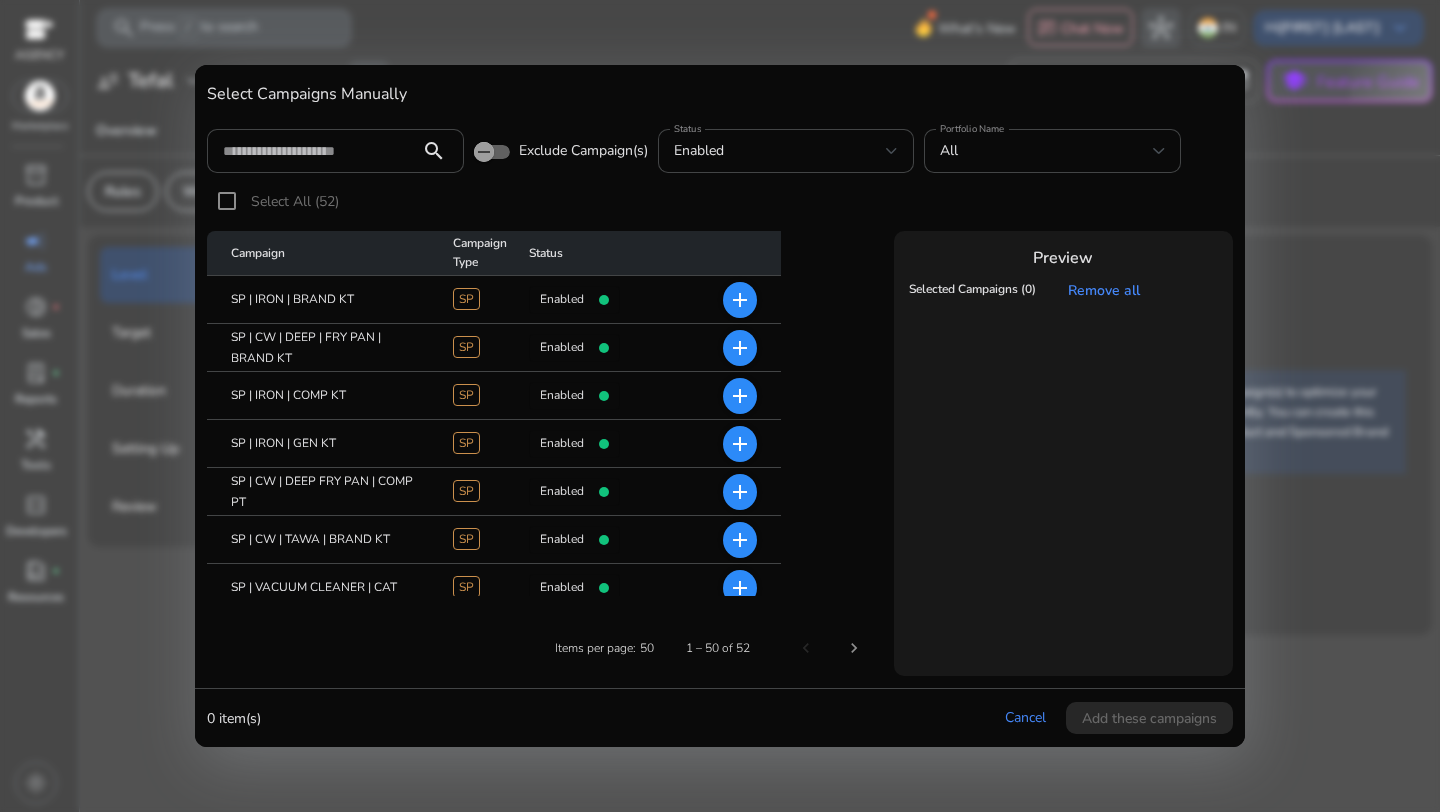 click on "add" at bounding box center [740, 300] 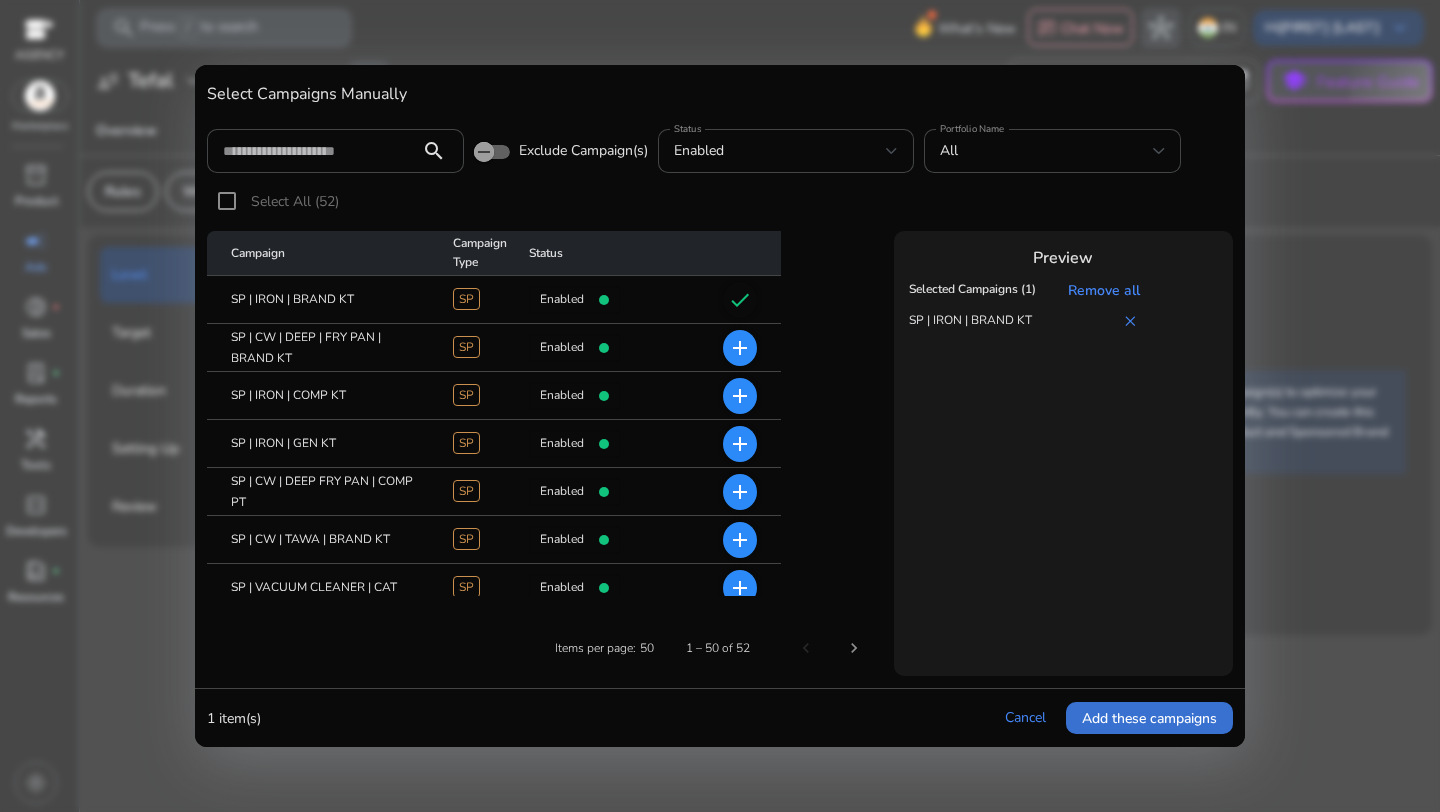 click on "Add these campaigns" at bounding box center [1149, 718] 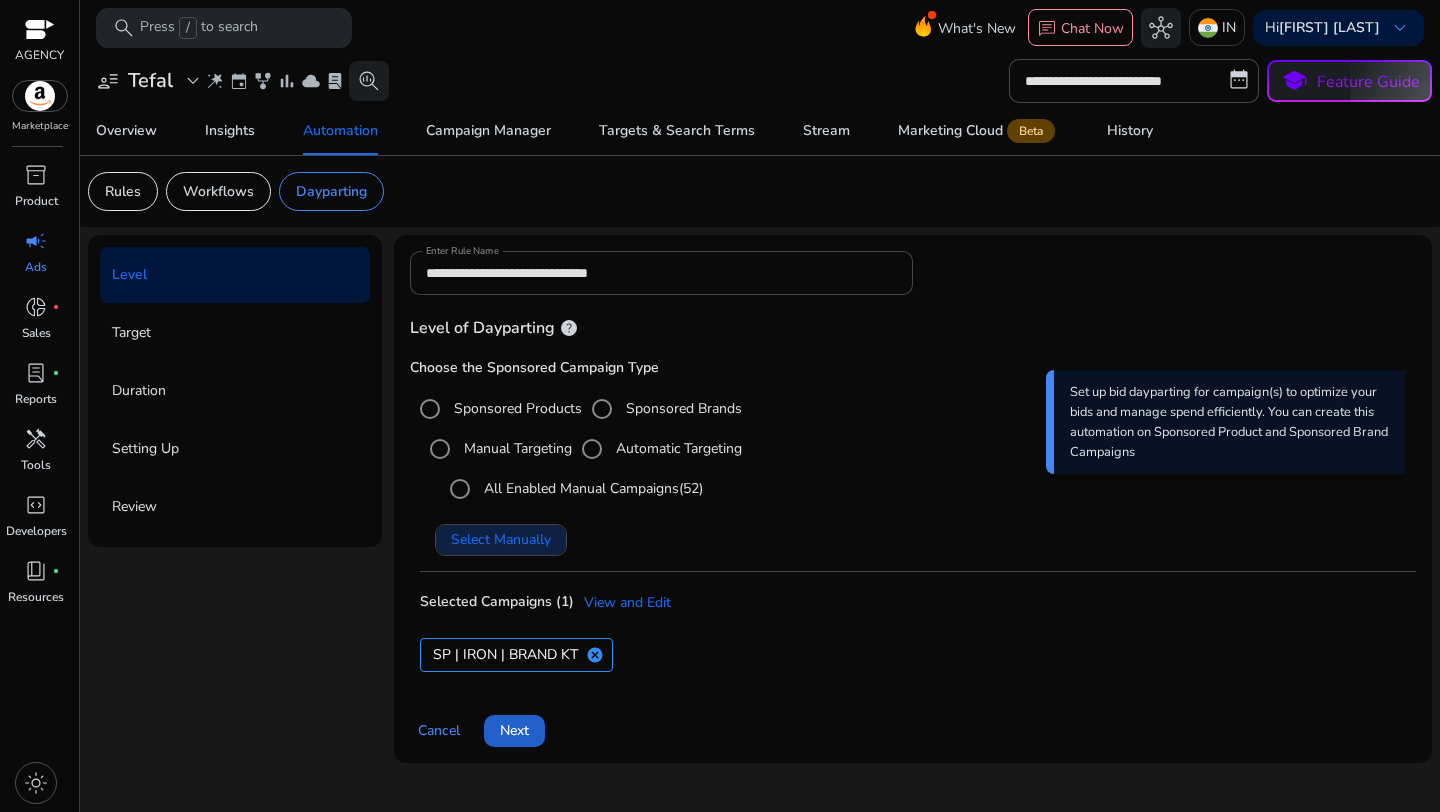 click on "Next" at bounding box center [514, 730] 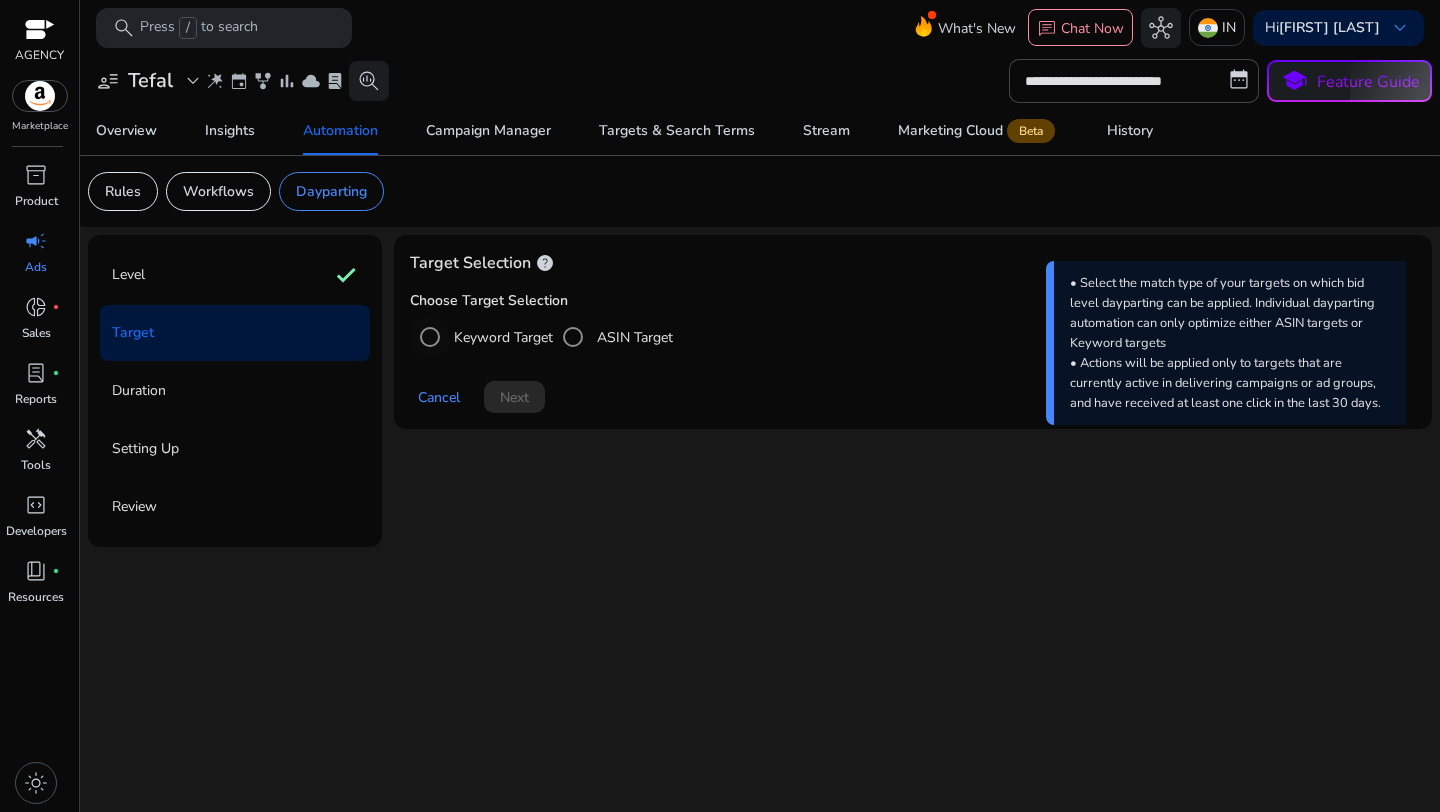 click on "Keyword Target" at bounding box center [501, 337] 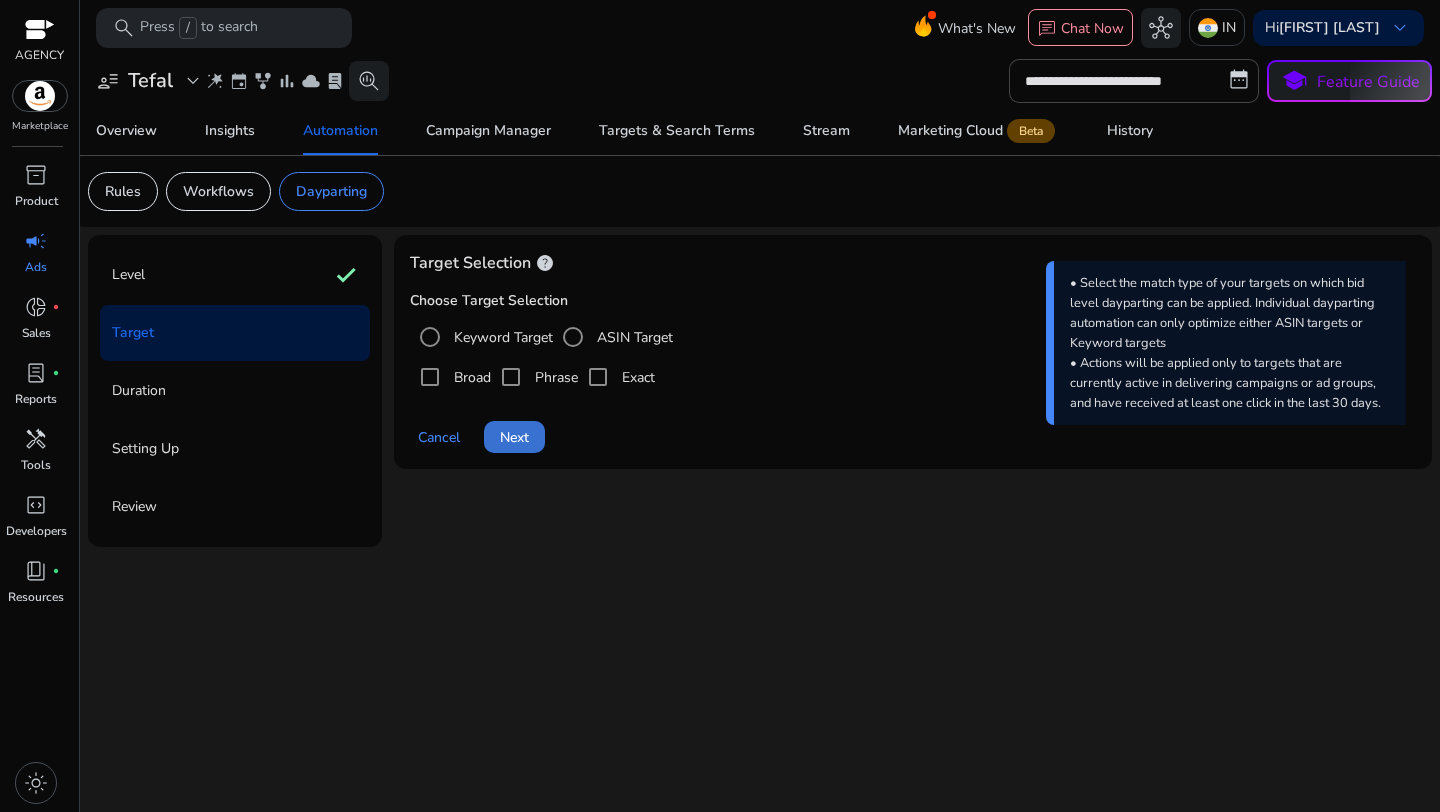 click on "Next" 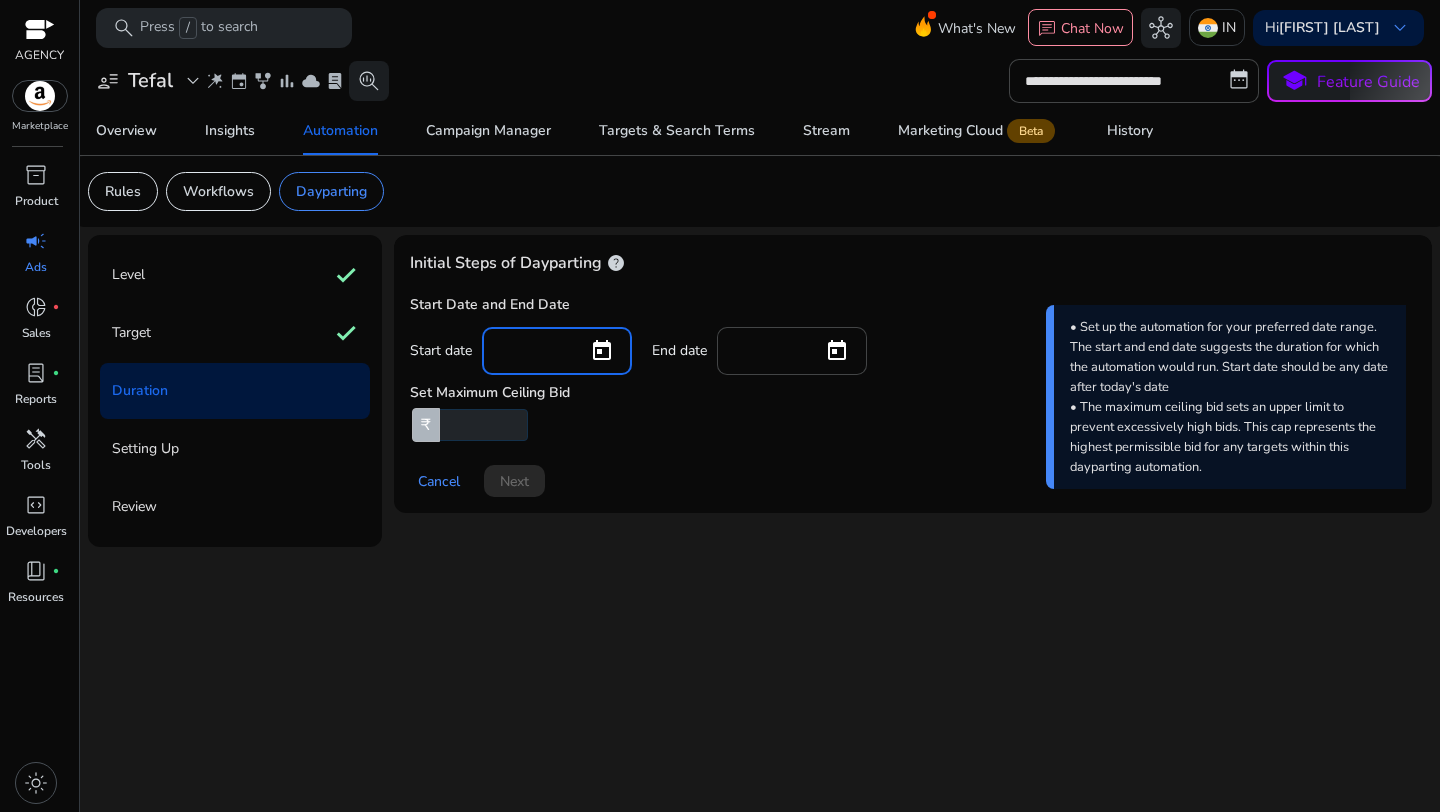 click at bounding box center (535, 349) 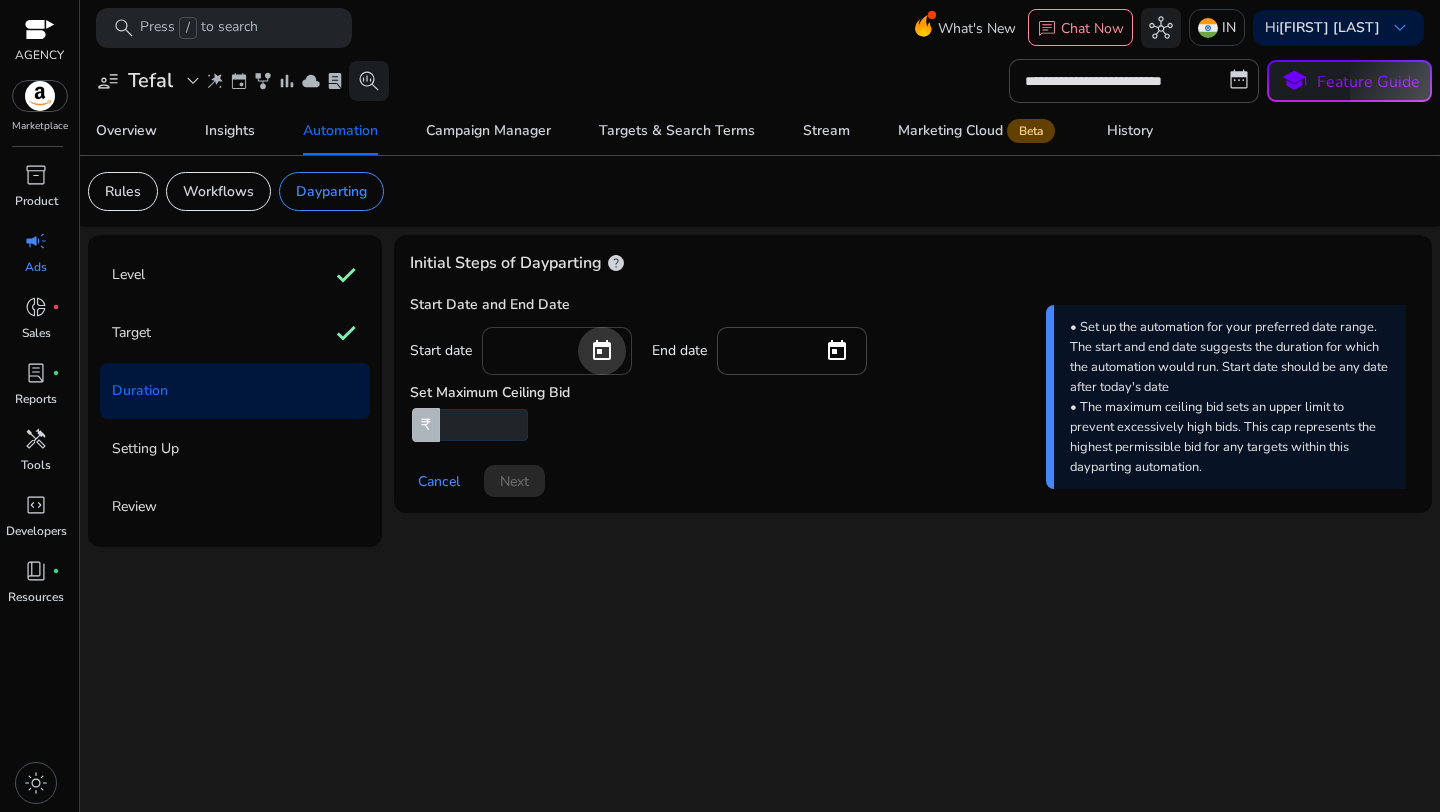 click at bounding box center [602, 351] 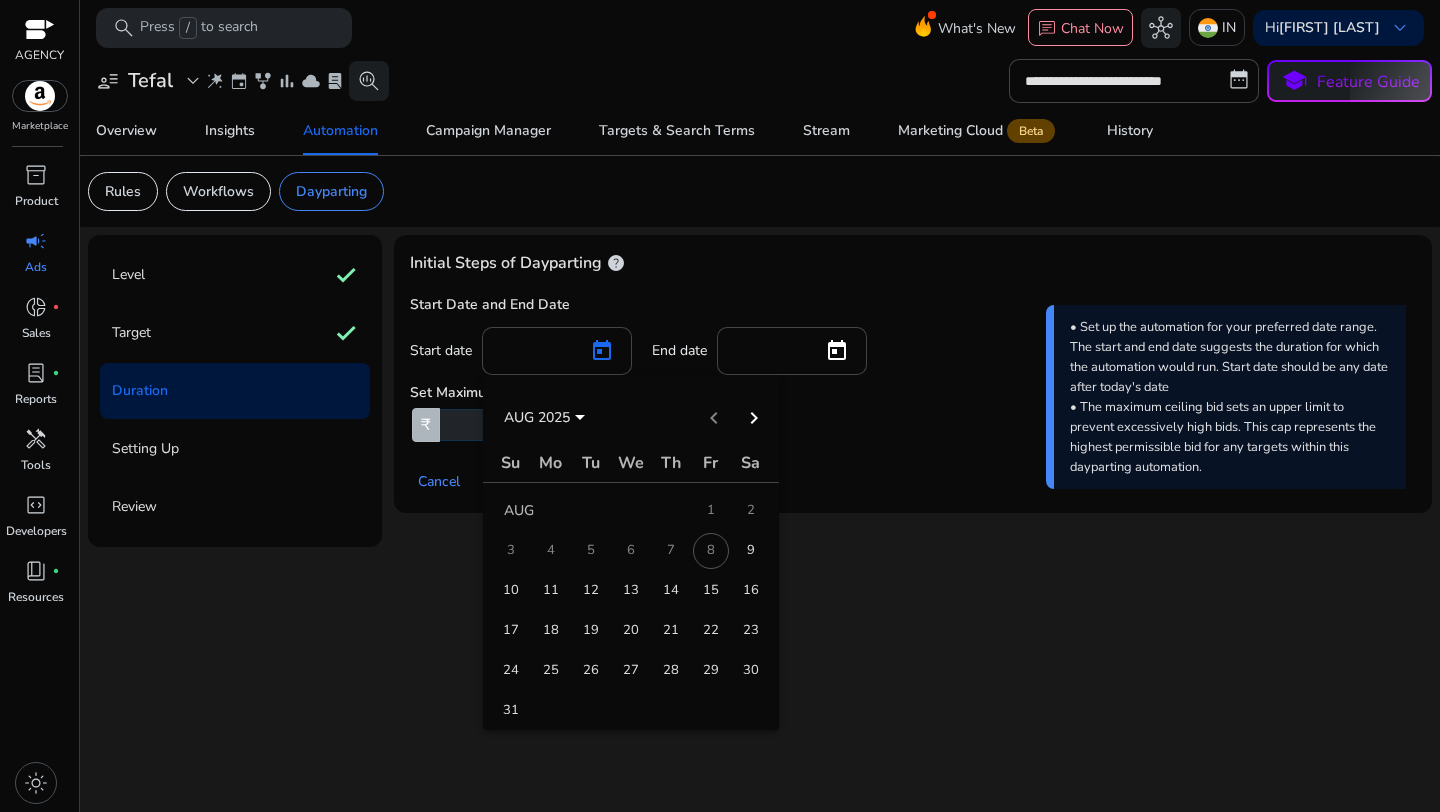 click on "10" at bounding box center [511, 591] 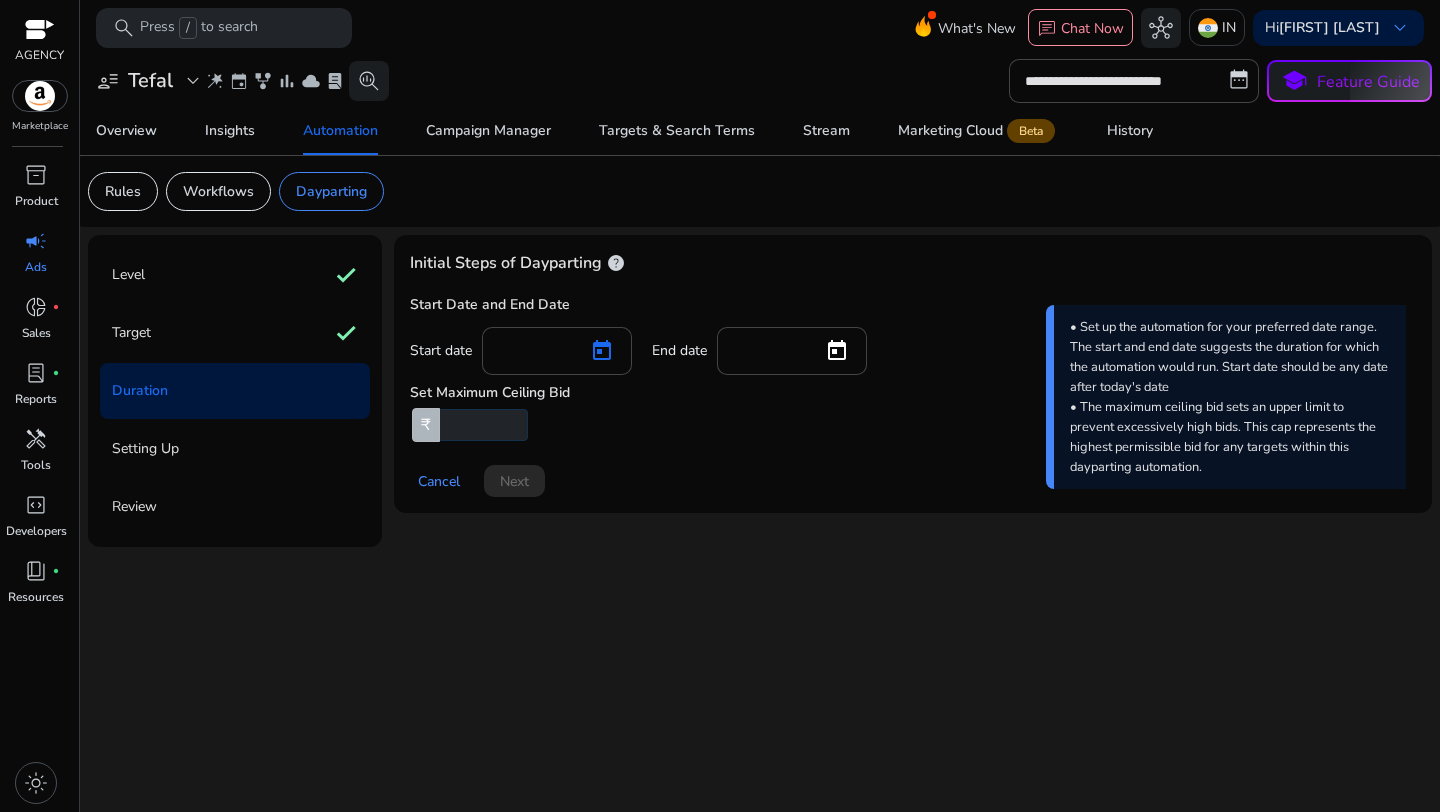 type on "*********" 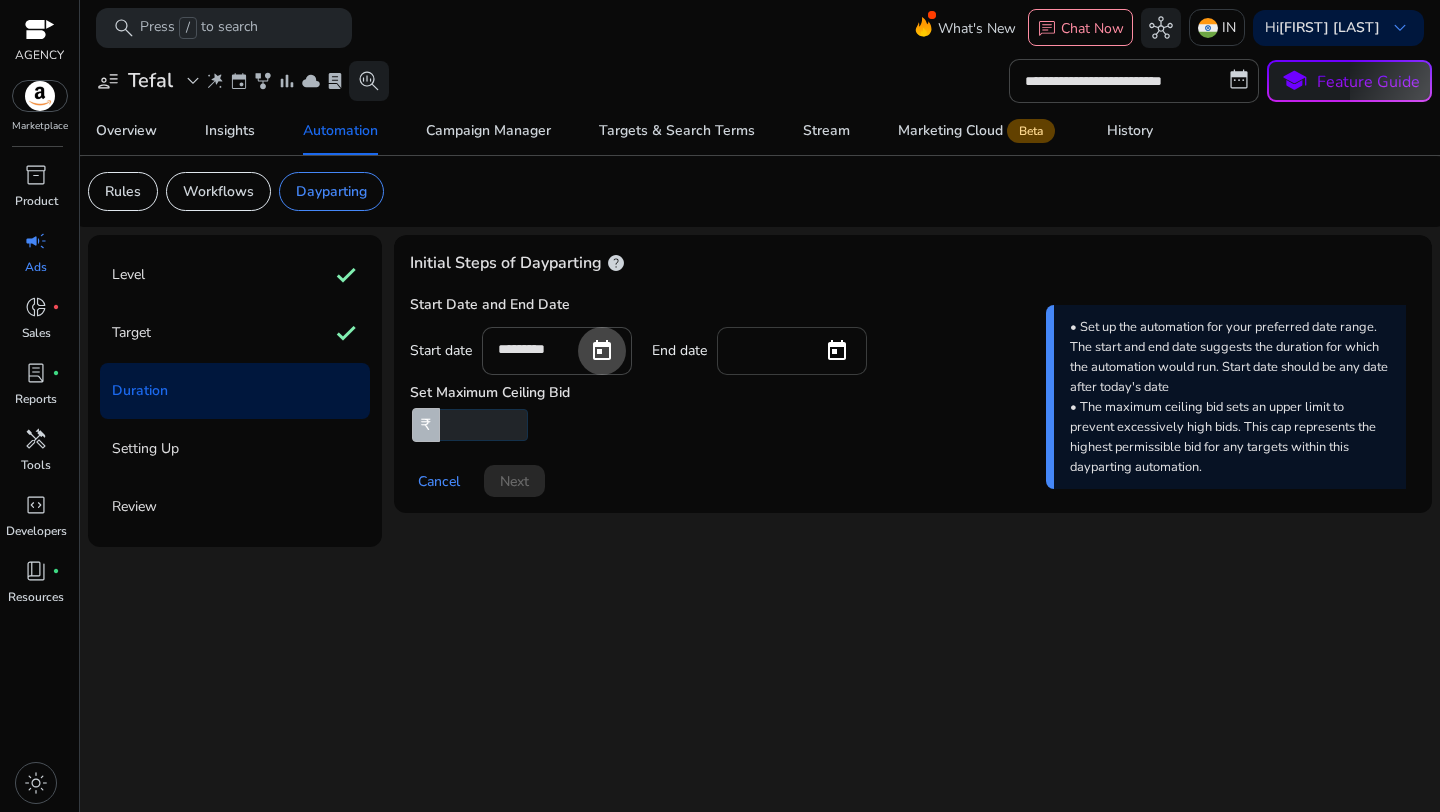 click at bounding box center [770, 349] 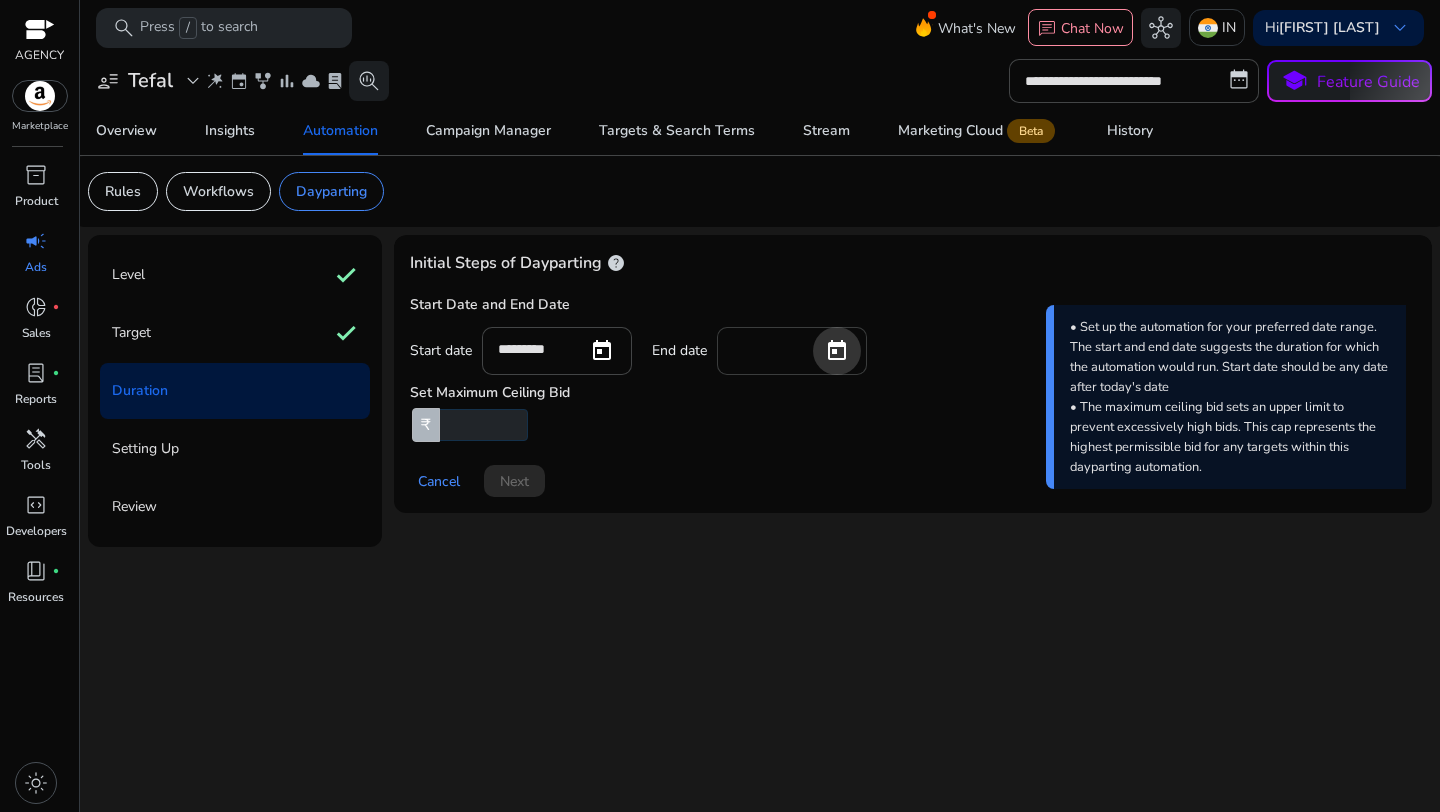 click at bounding box center [837, 351] 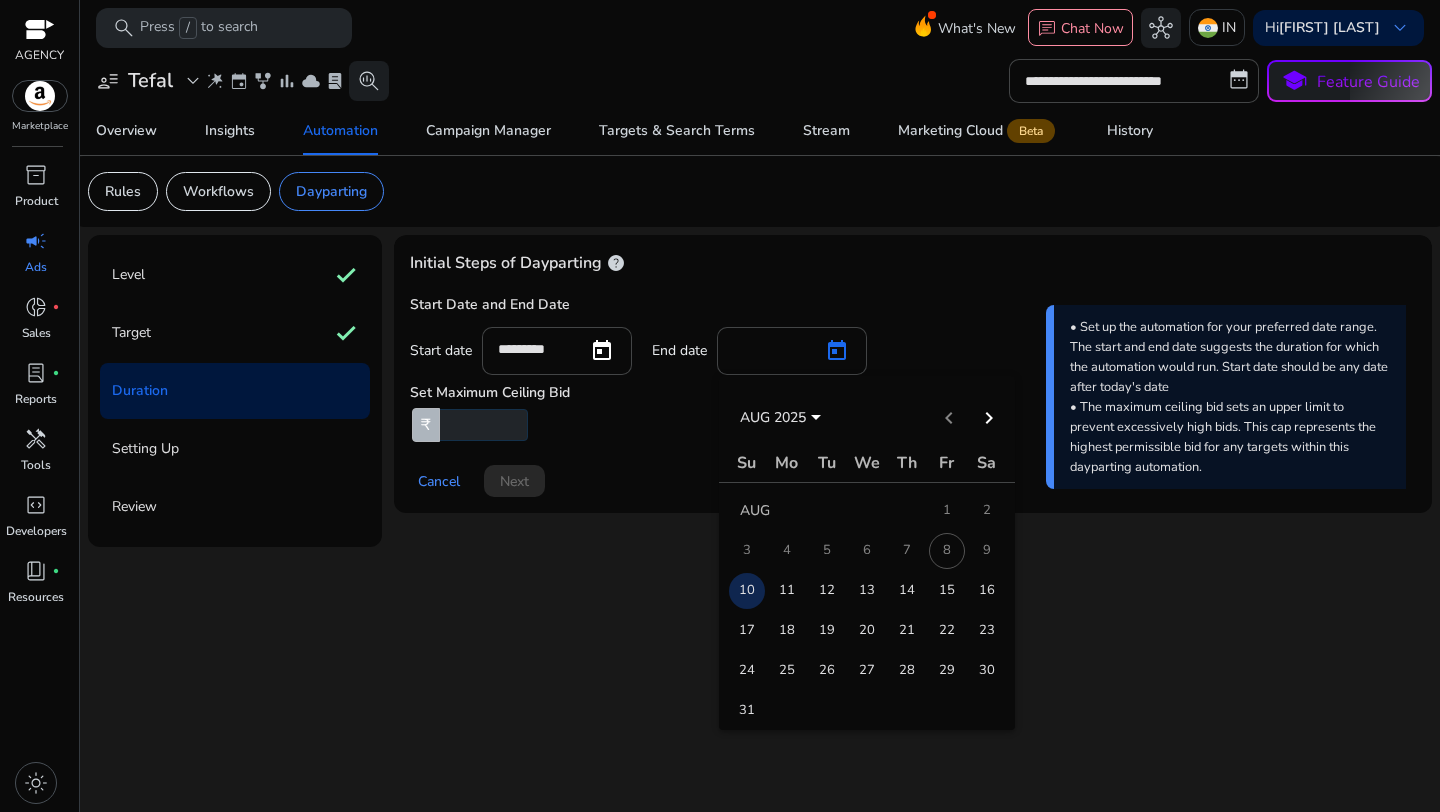 click on "13" at bounding box center (867, 591) 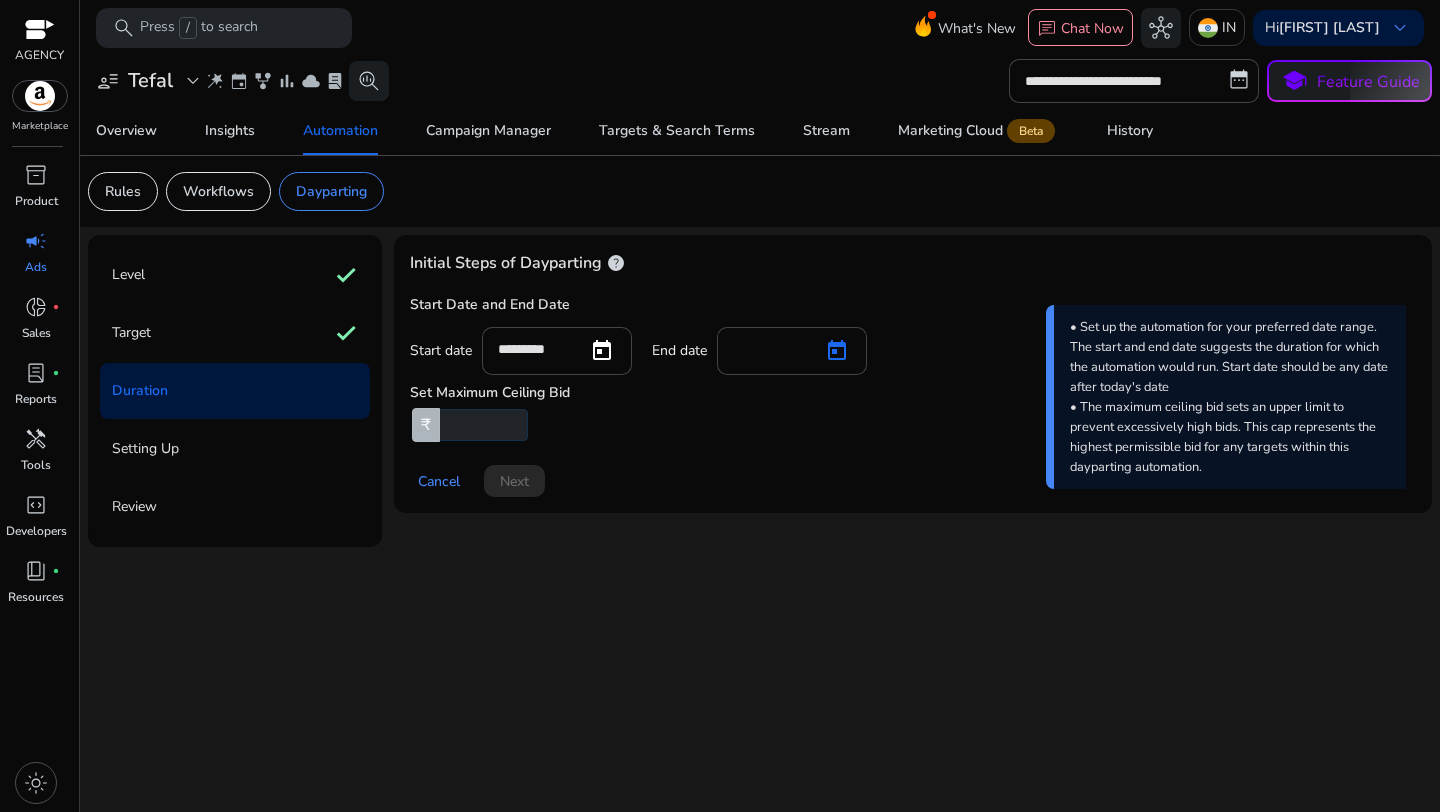type on "*********" 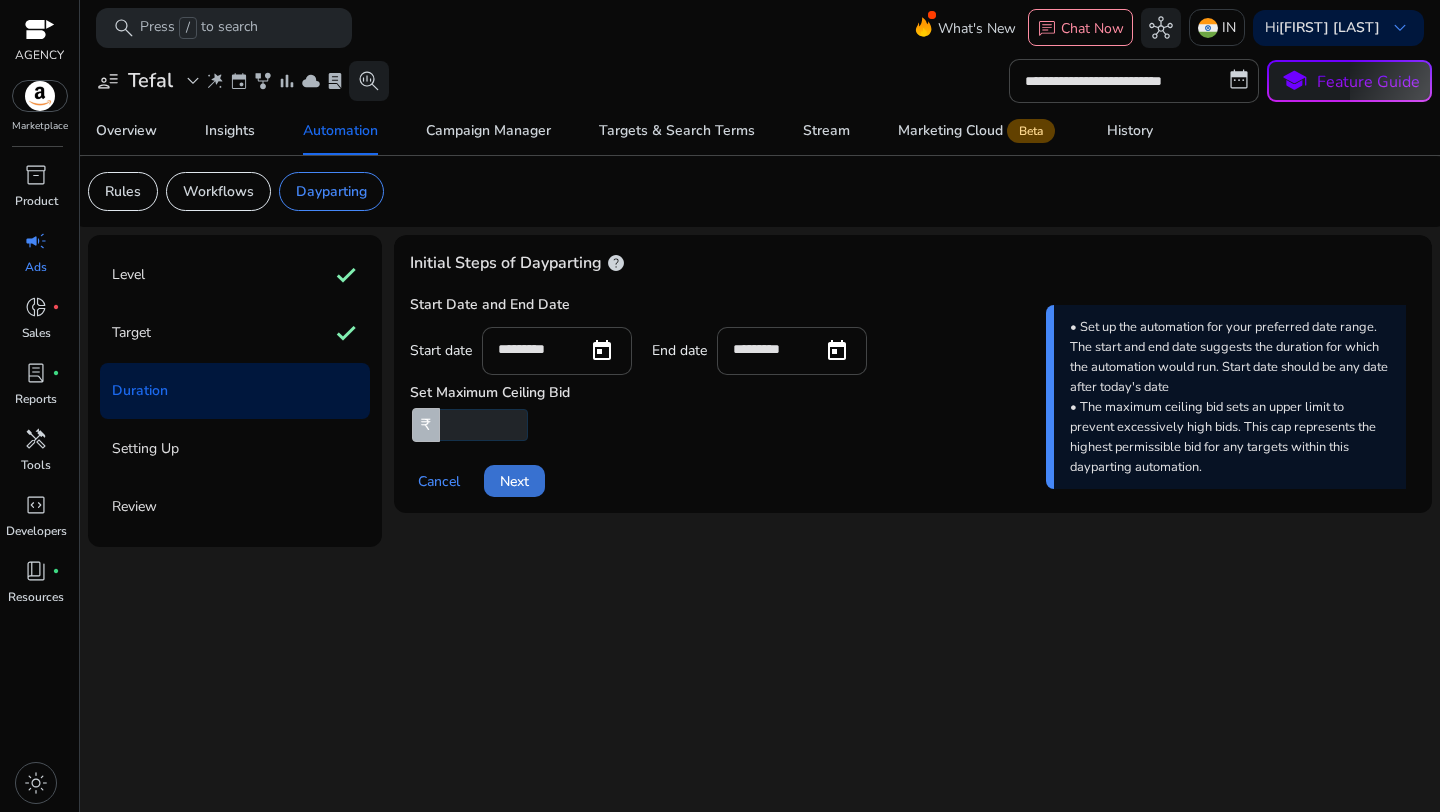 click on "Next" at bounding box center (514, 481) 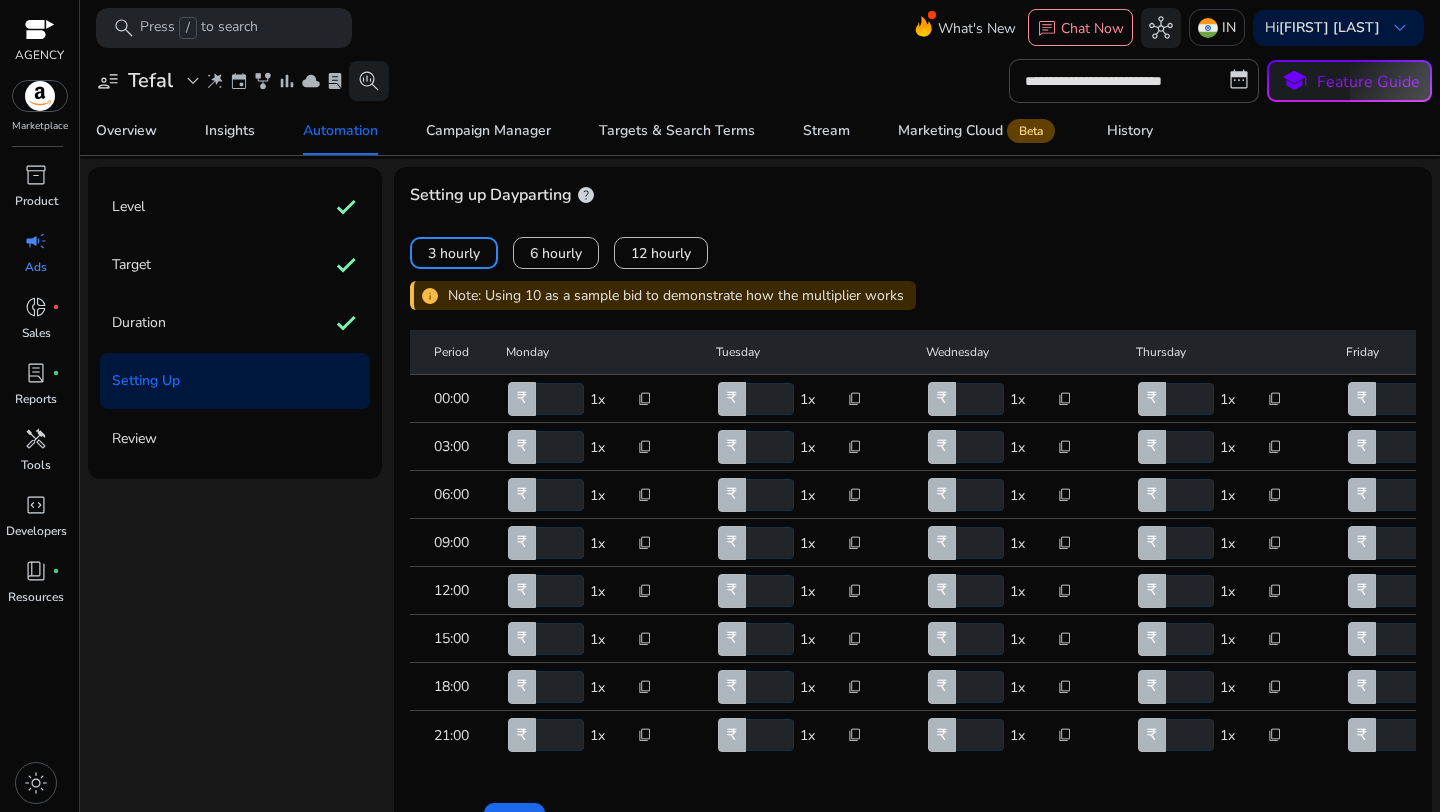 scroll, scrollTop: 66, scrollLeft: 0, axis: vertical 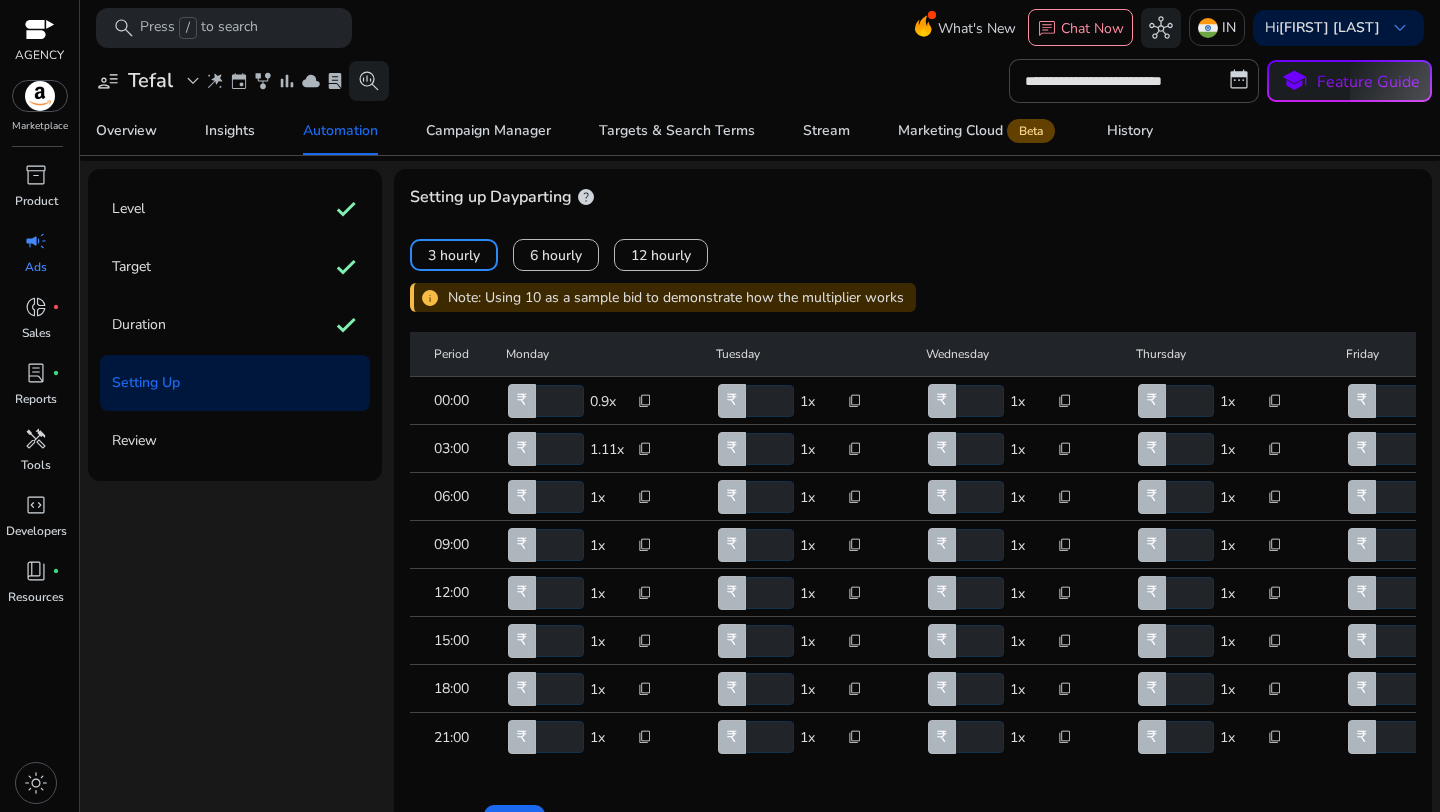 click on "*" 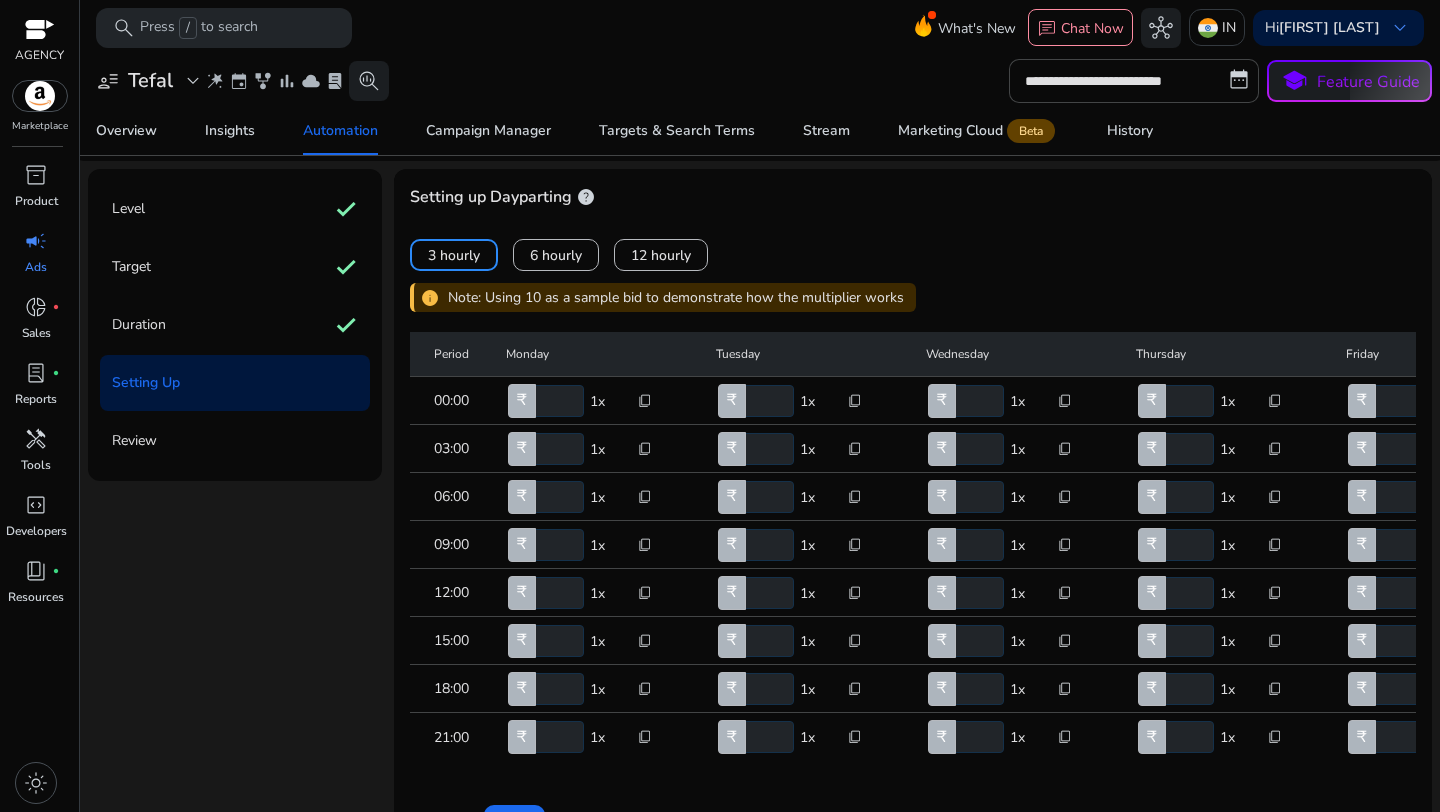 click on "**" 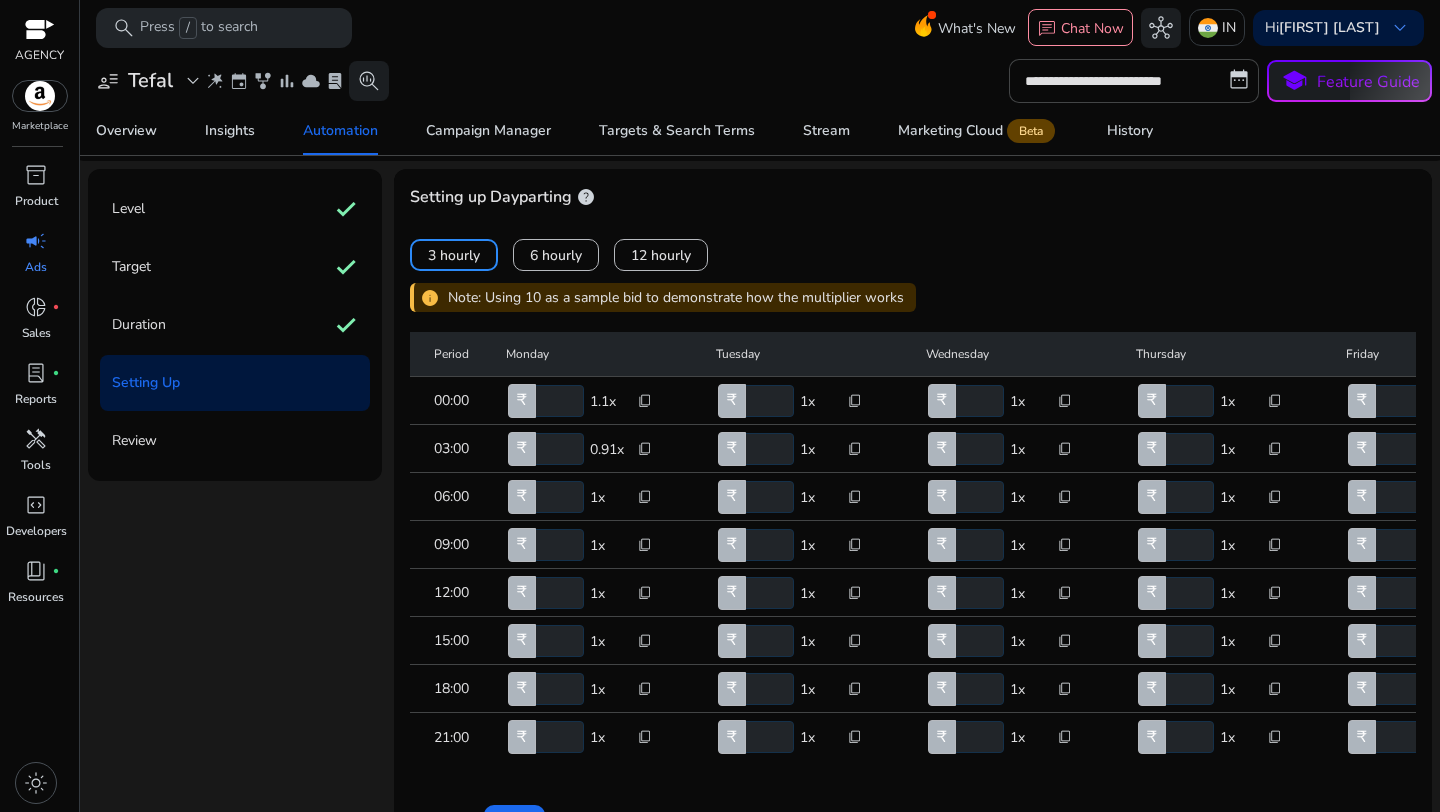 click on "**" 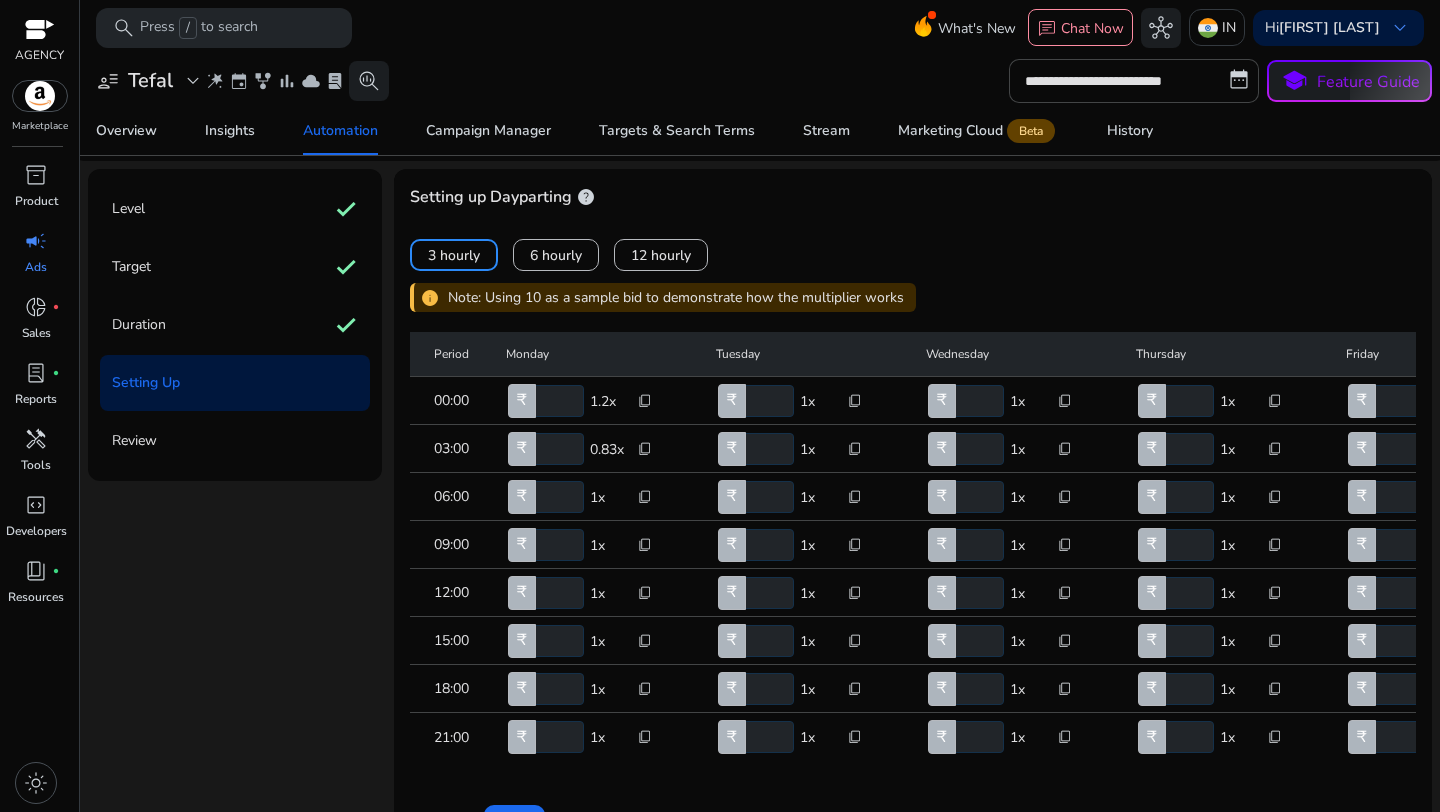 click on "**" 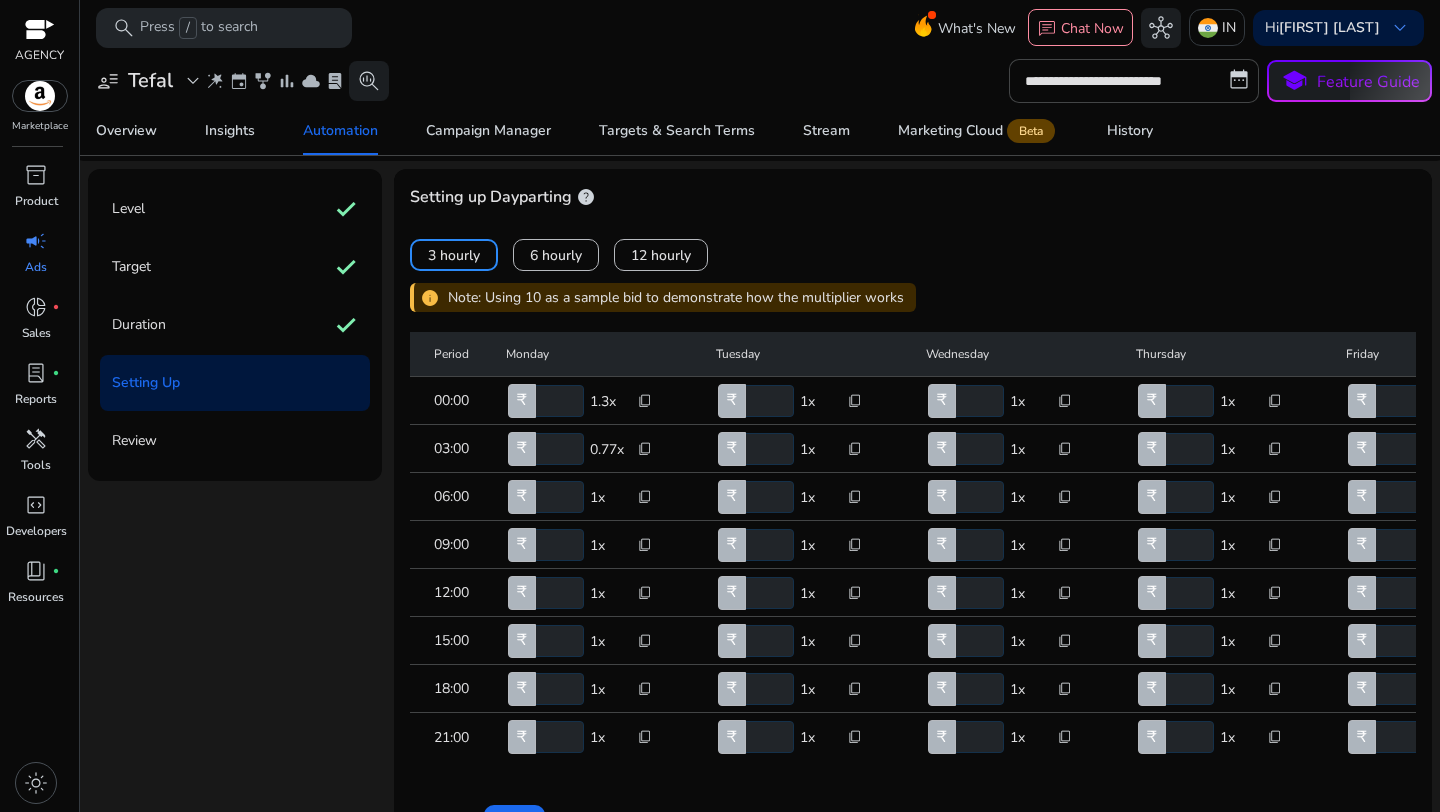 click on "**" 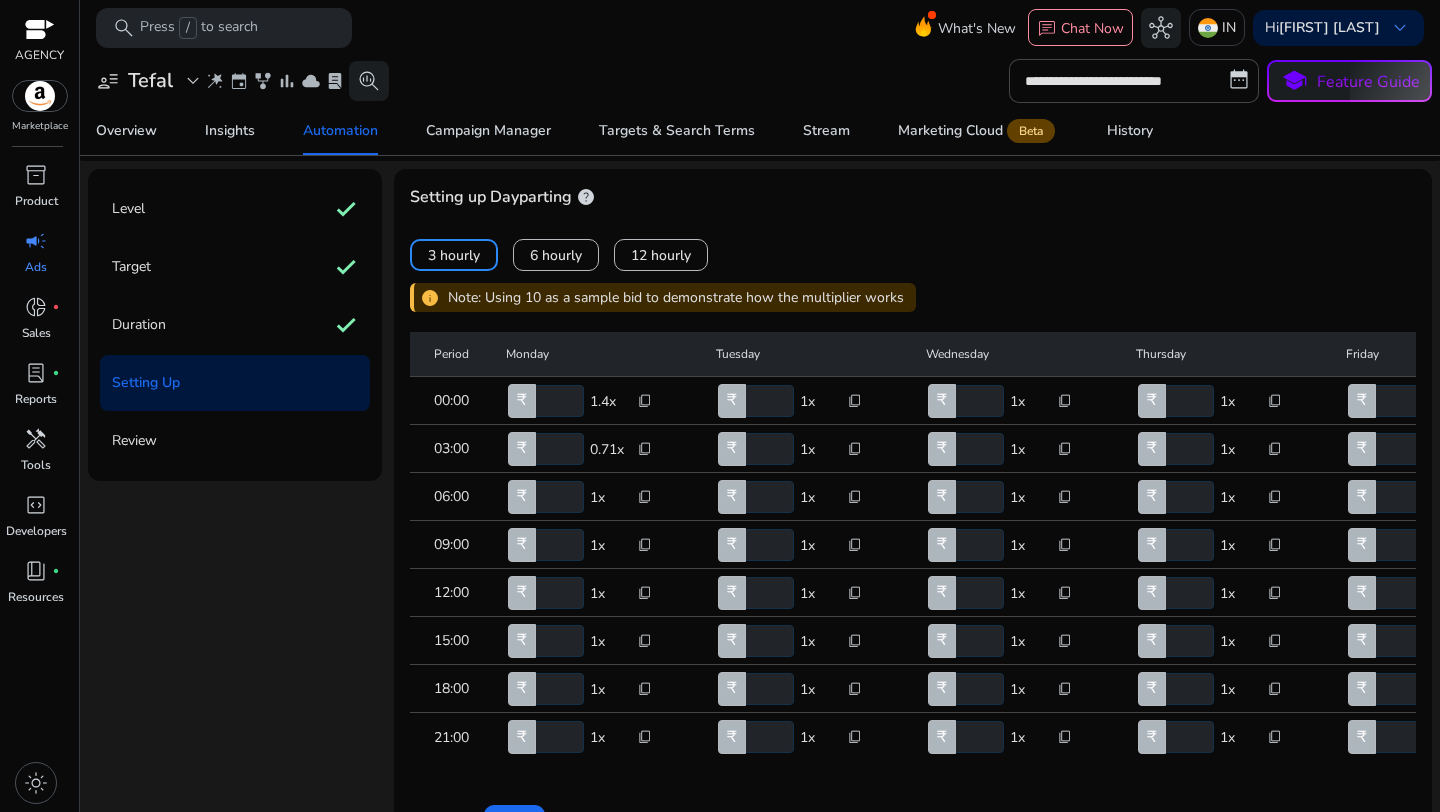 type on "**" 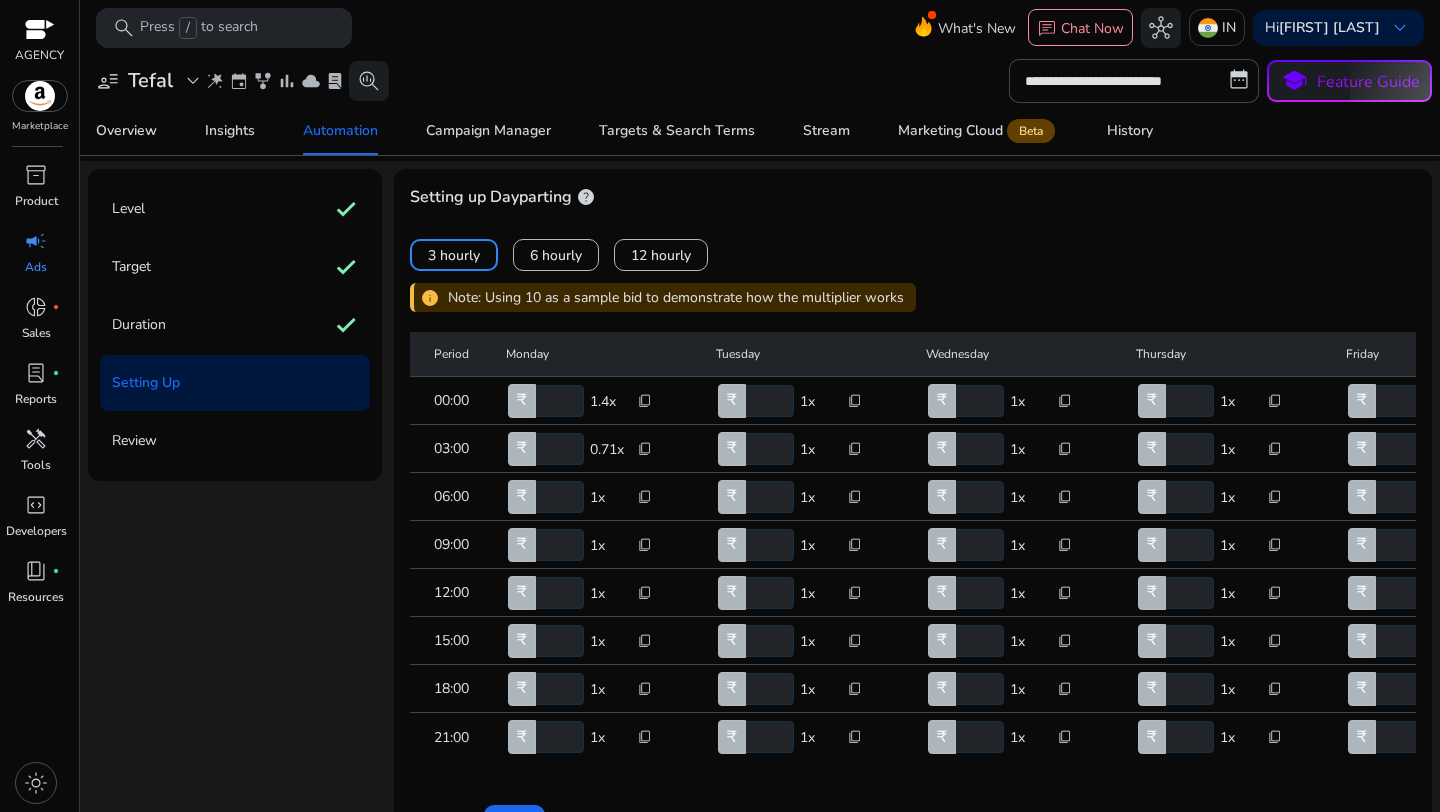 click on "**" at bounding box center (558, 497) 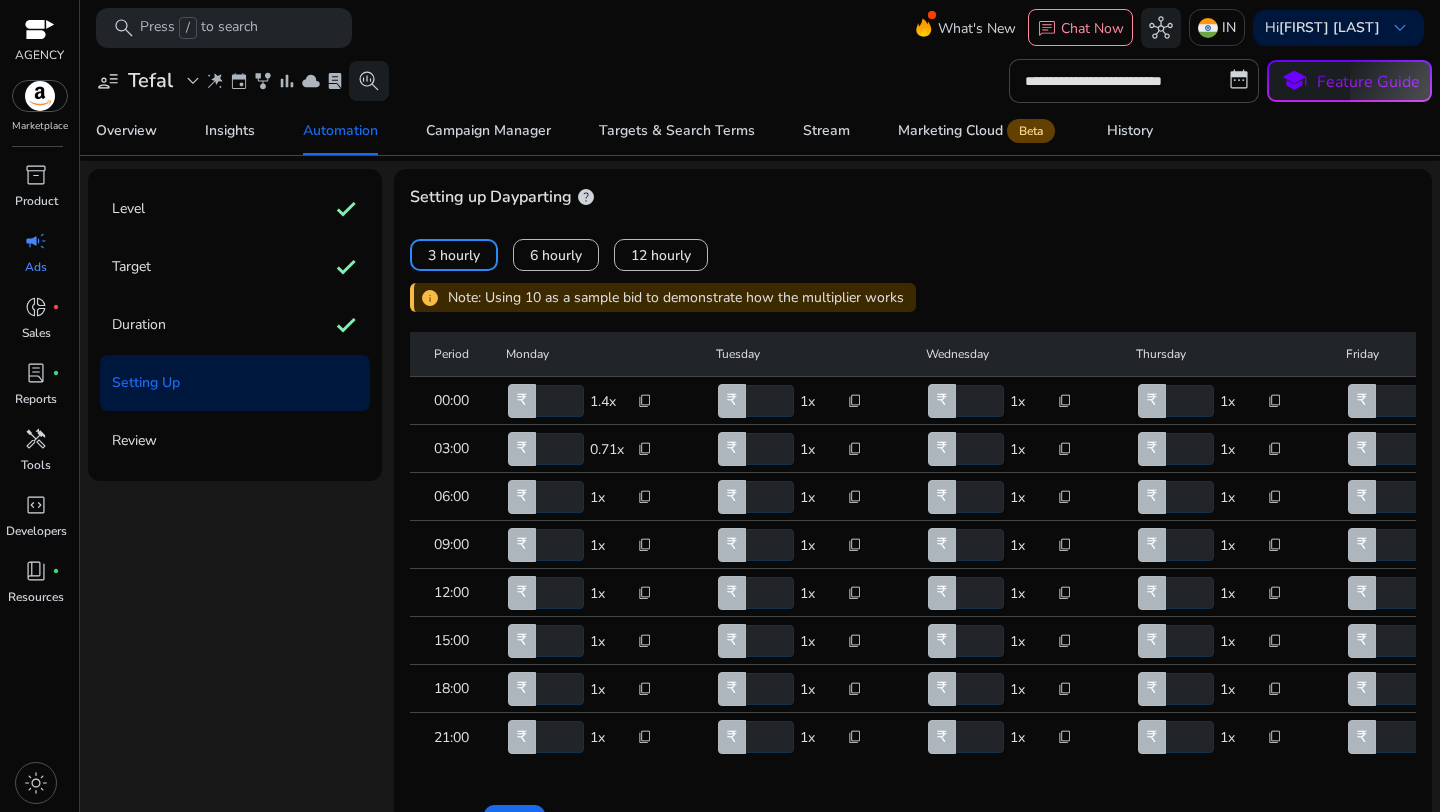 click on "**" at bounding box center [558, 497] 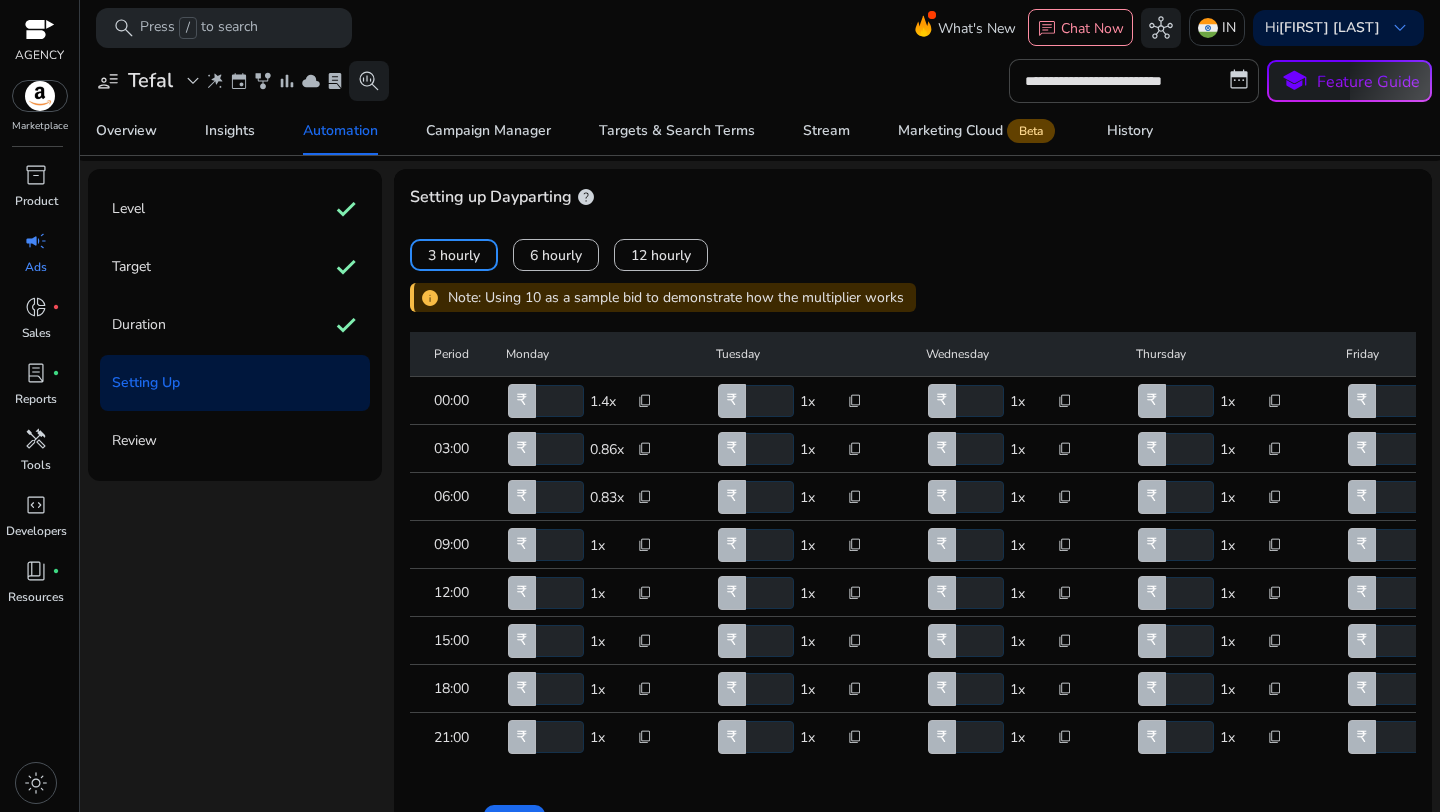 click on "**" 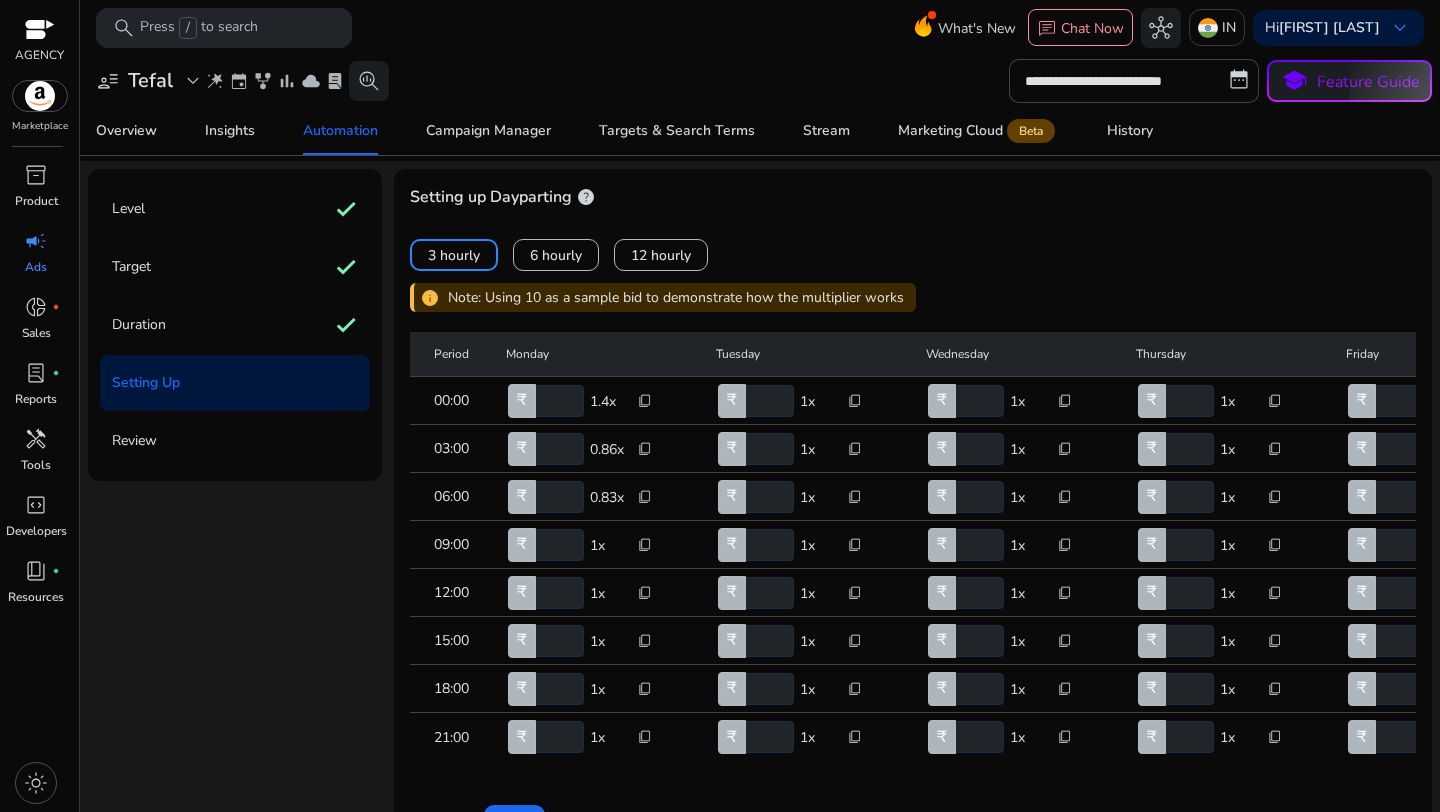 click on "**" 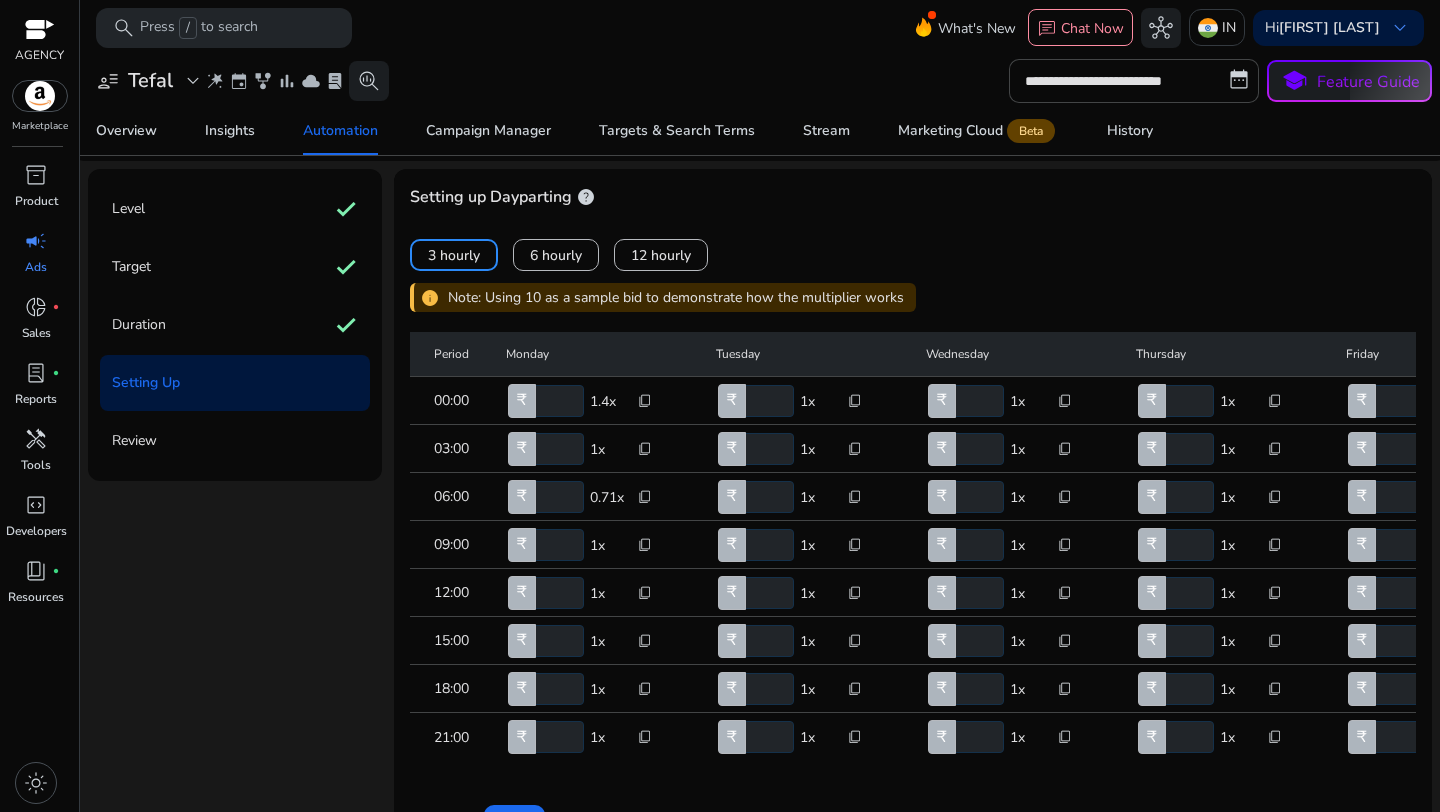 click on "**" 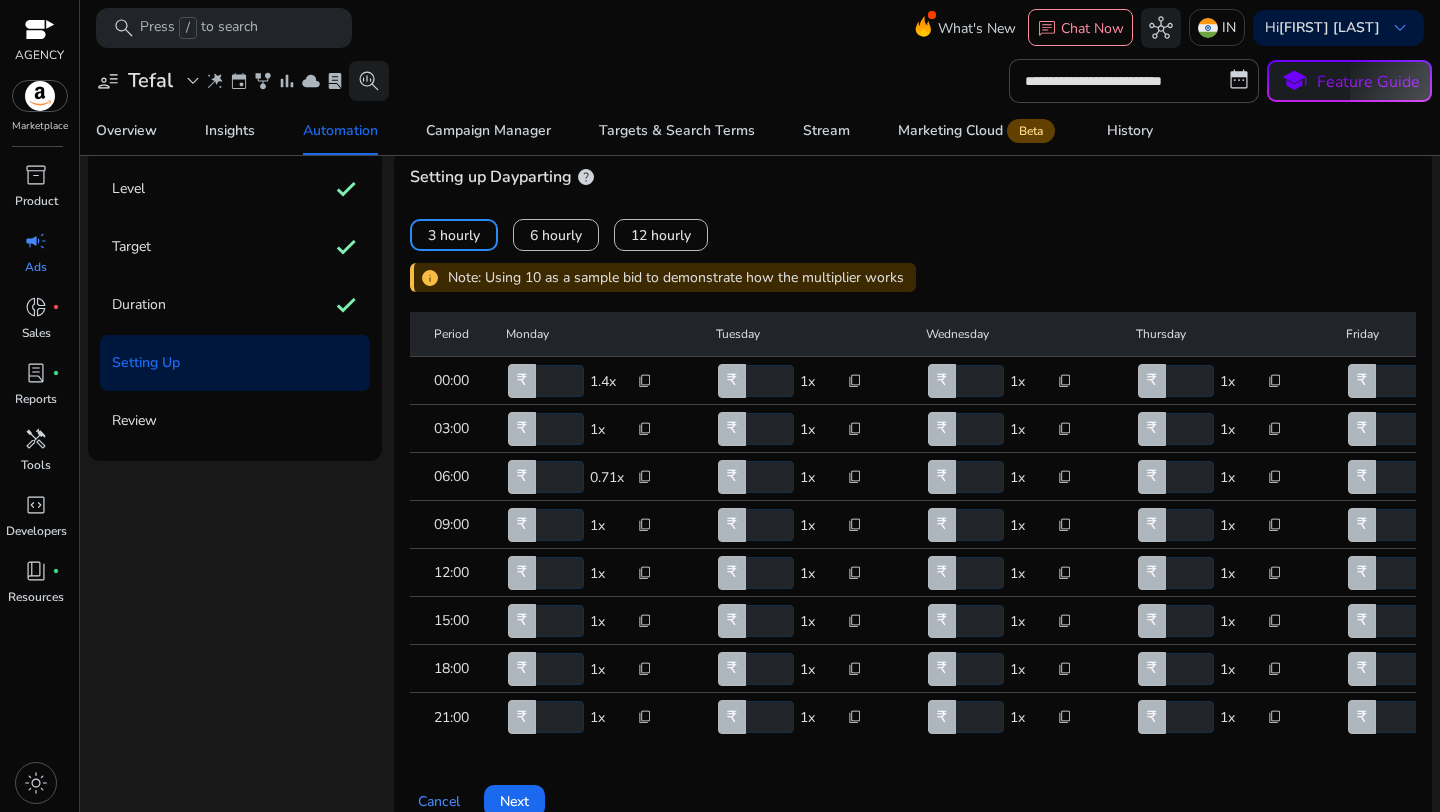 scroll, scrollTop: 65, scrollLeft: 0, axis: vertical 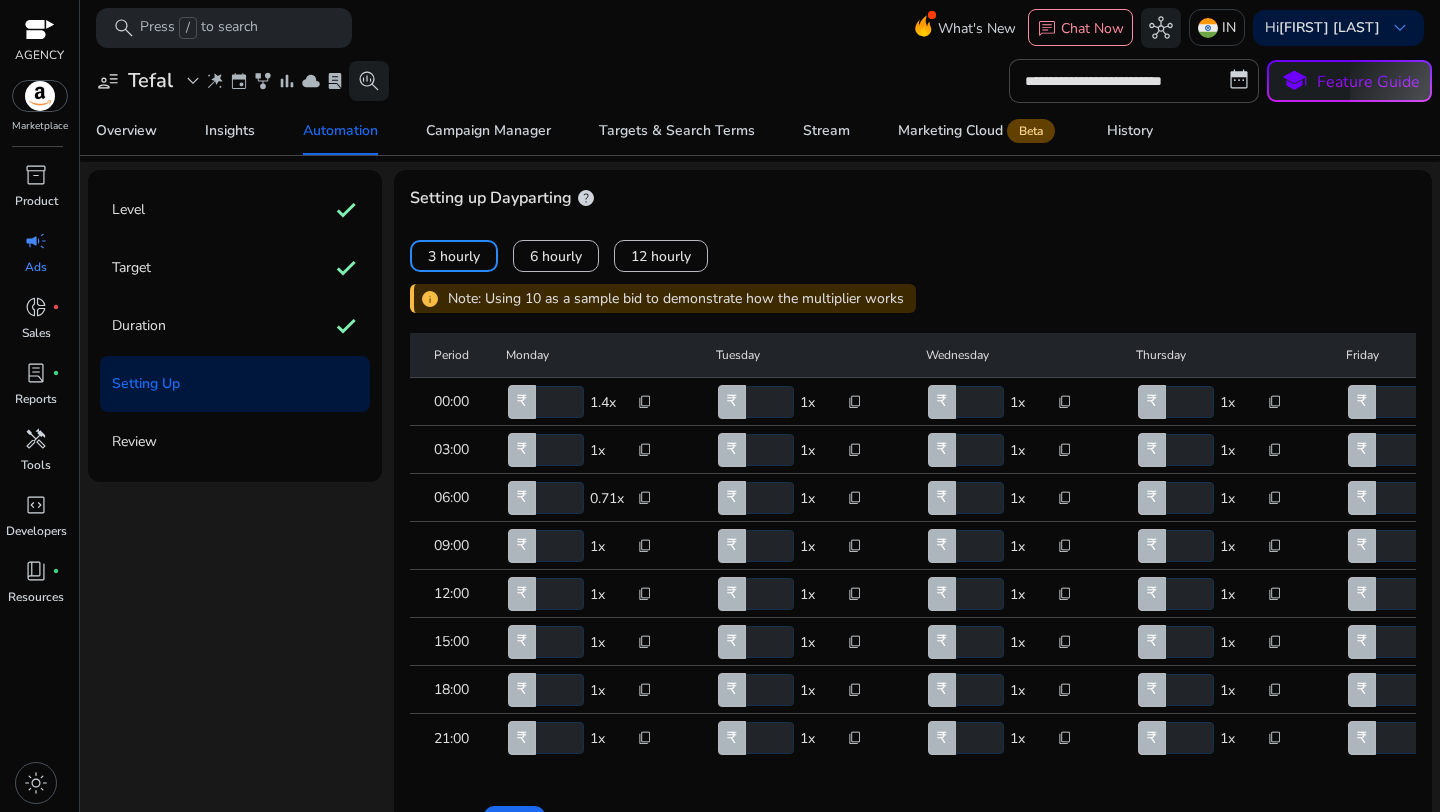 click on "**" 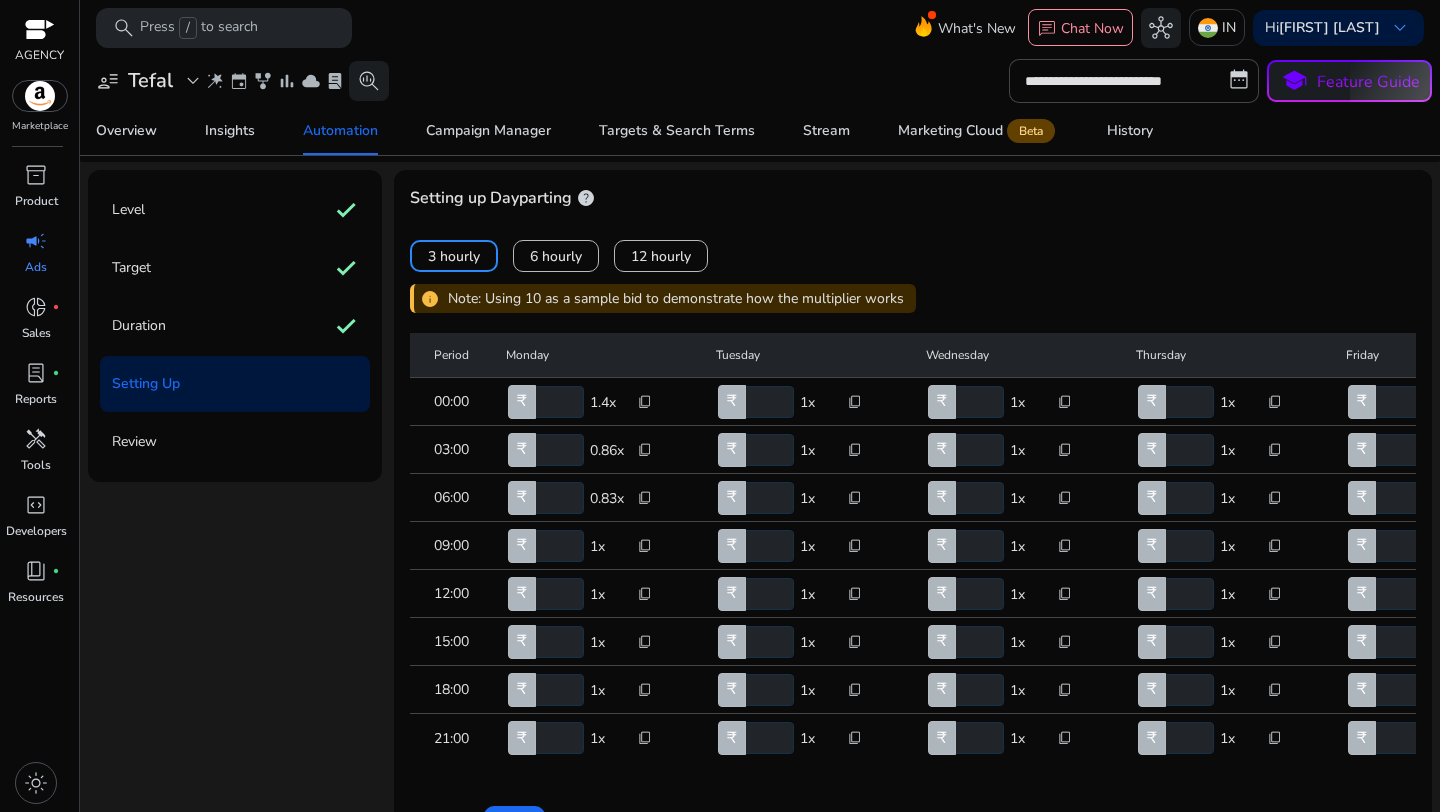 type on "**" 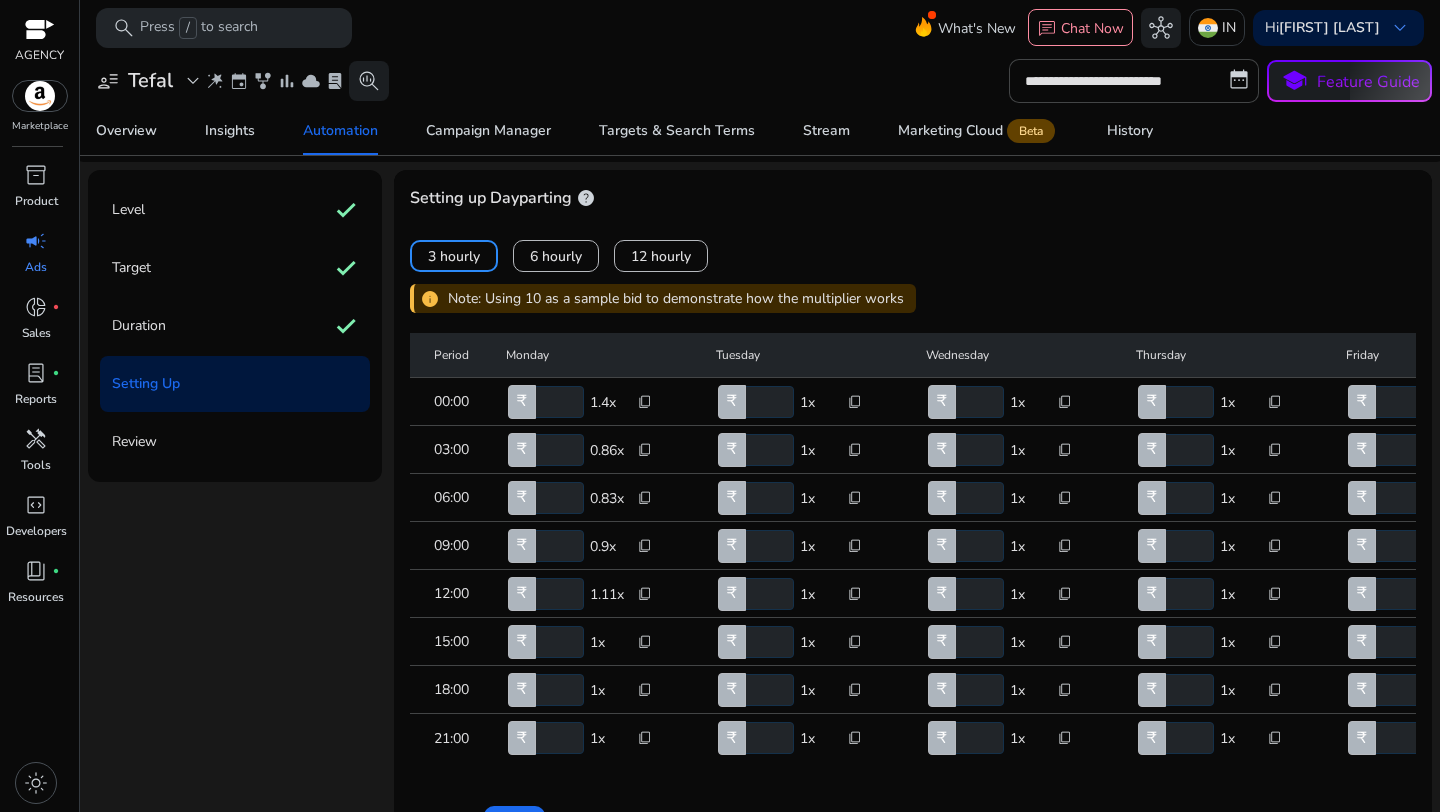 click on "*" 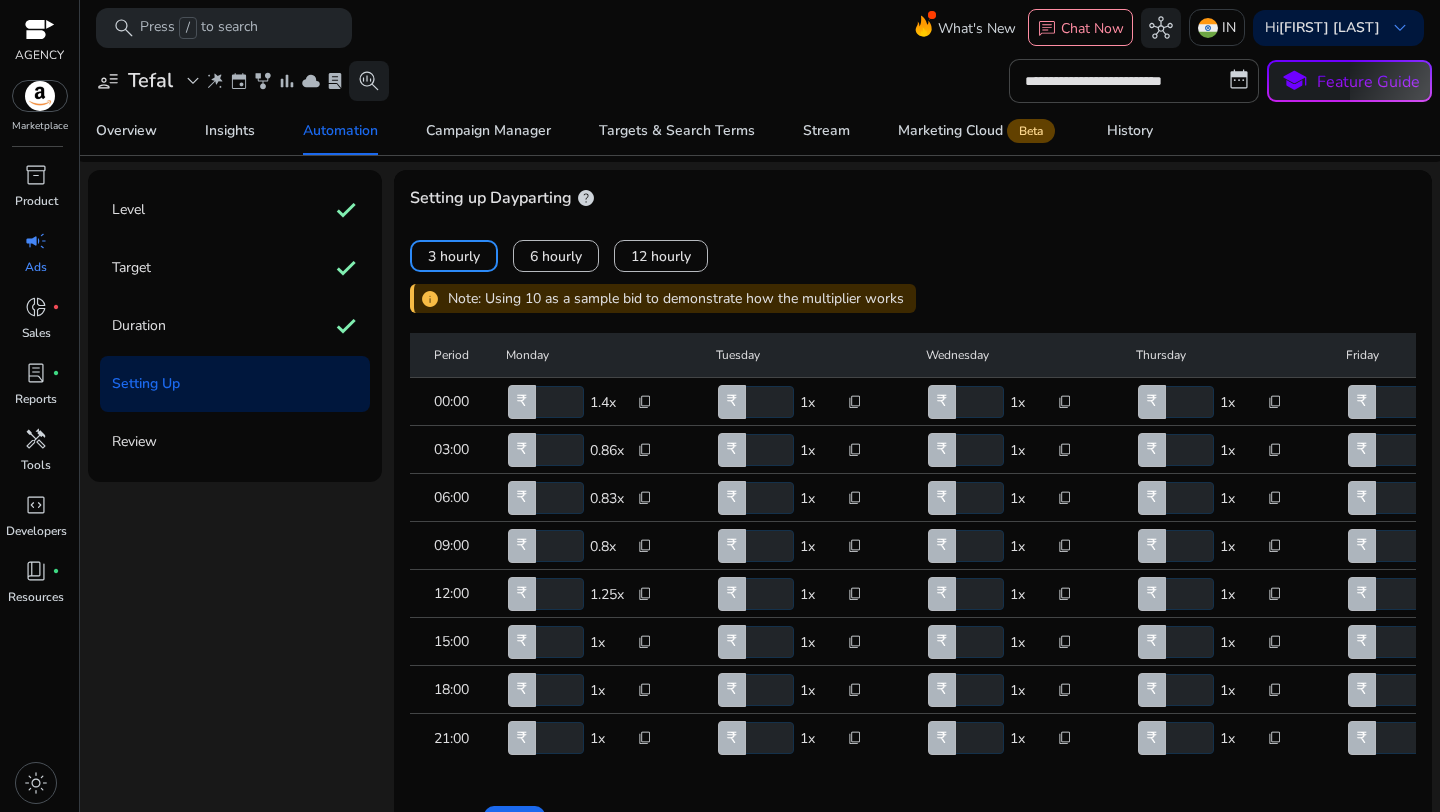 click on "*" 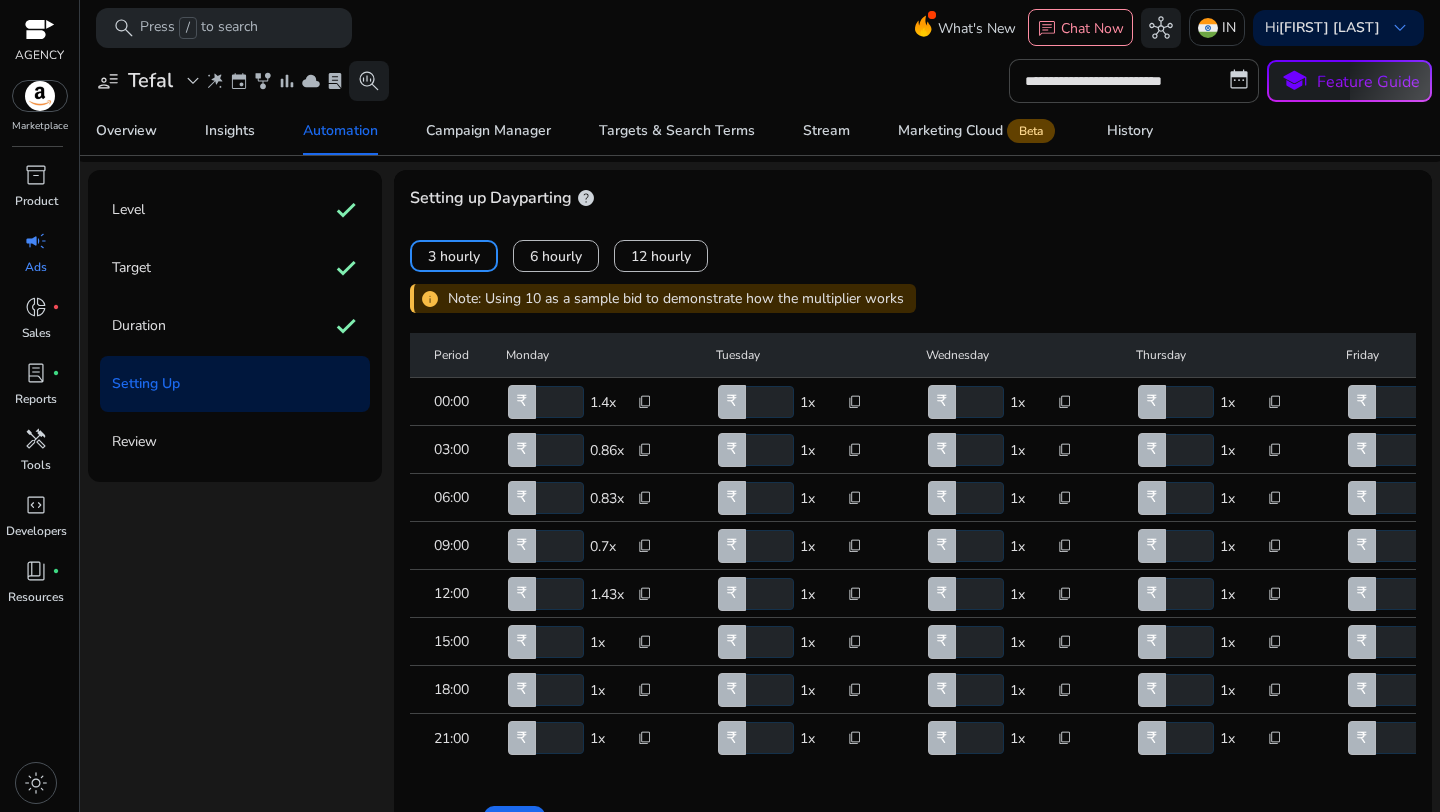 type on "*" 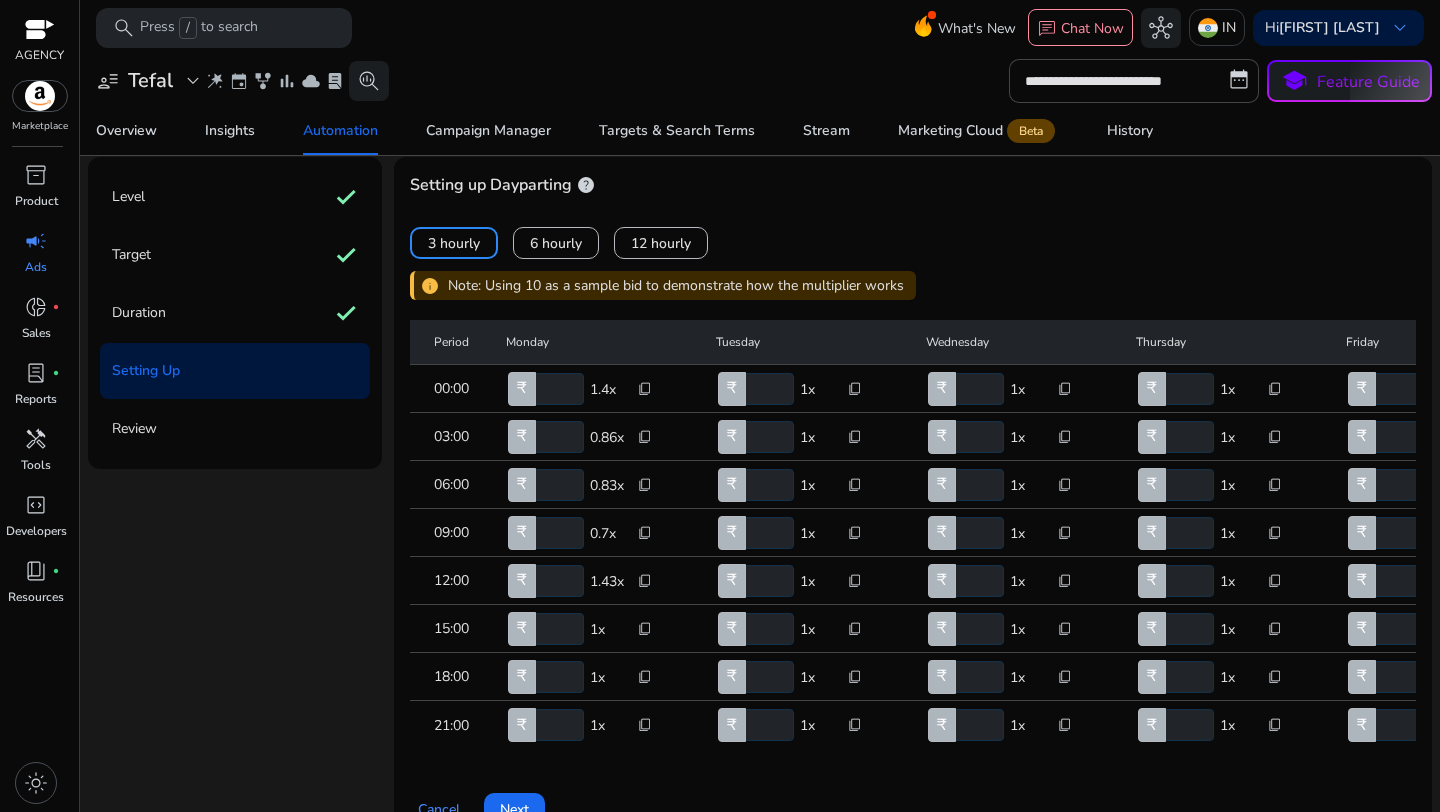 scroll, scrollTop: 72, scrollLeft: 0, axis: vertical 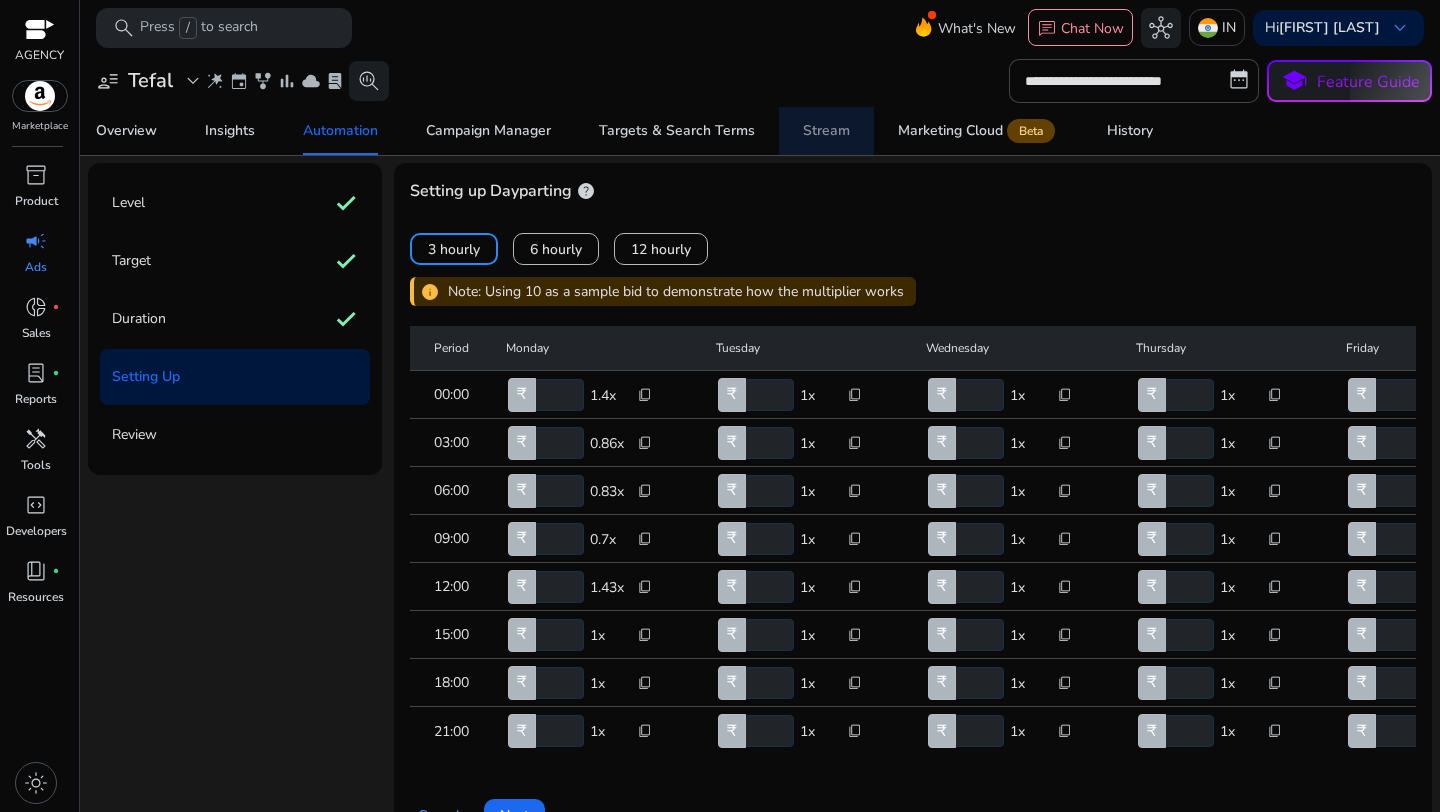 click on "Stream" at bounding box center (826, 131) 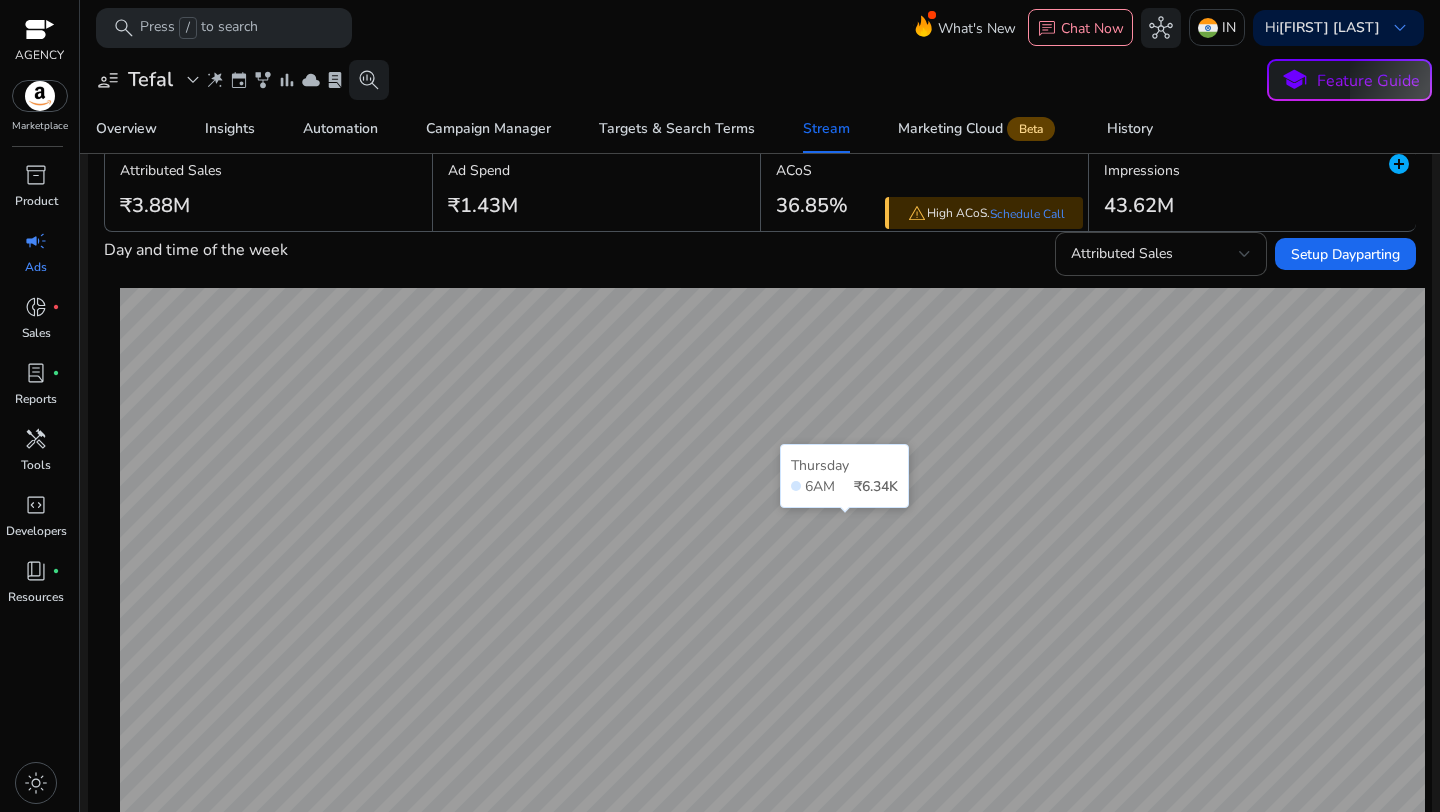 scroll, scrollTop: 230, scrollLeft: 0, axis: vertical 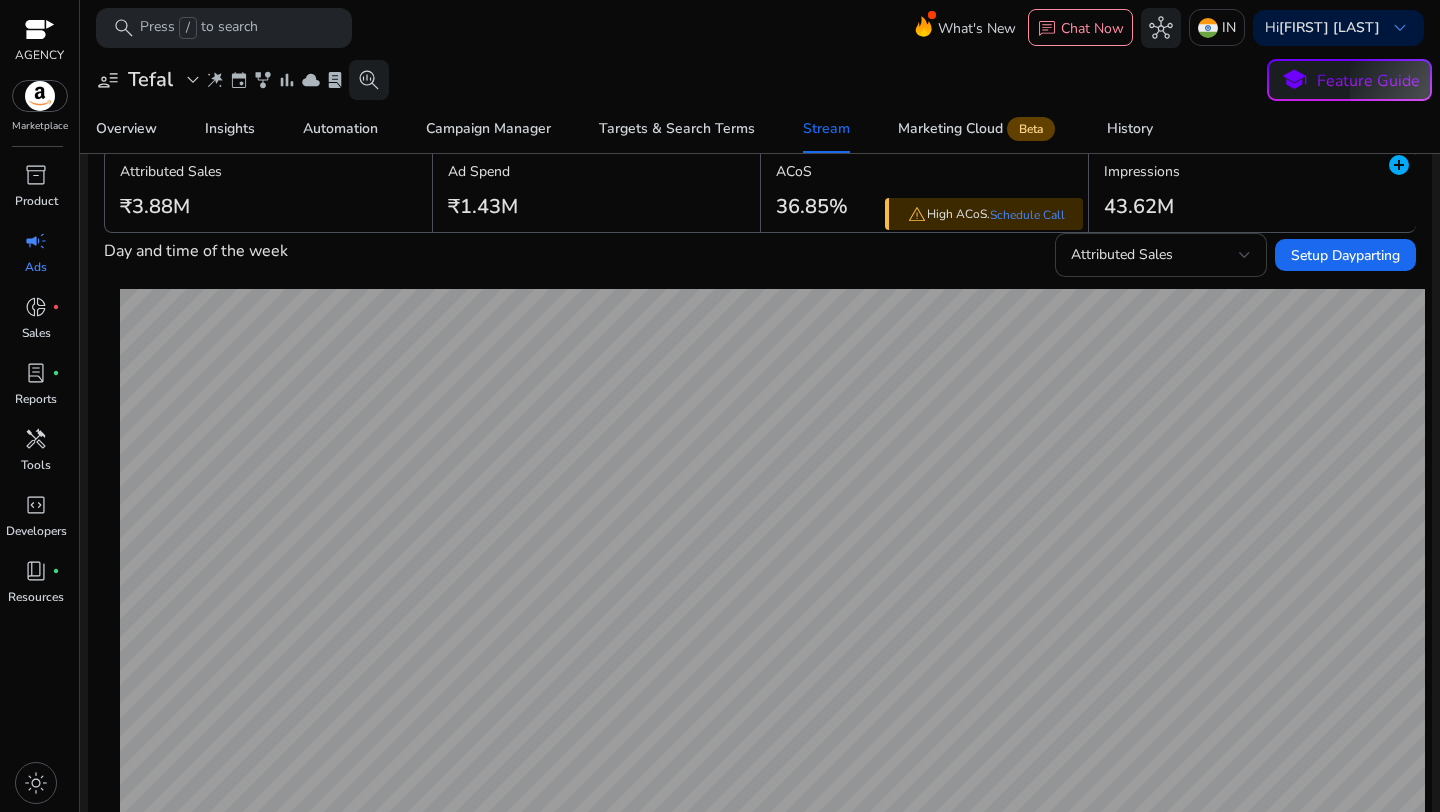 click on "Attributed Sales" at bounding box center [1122, 254] 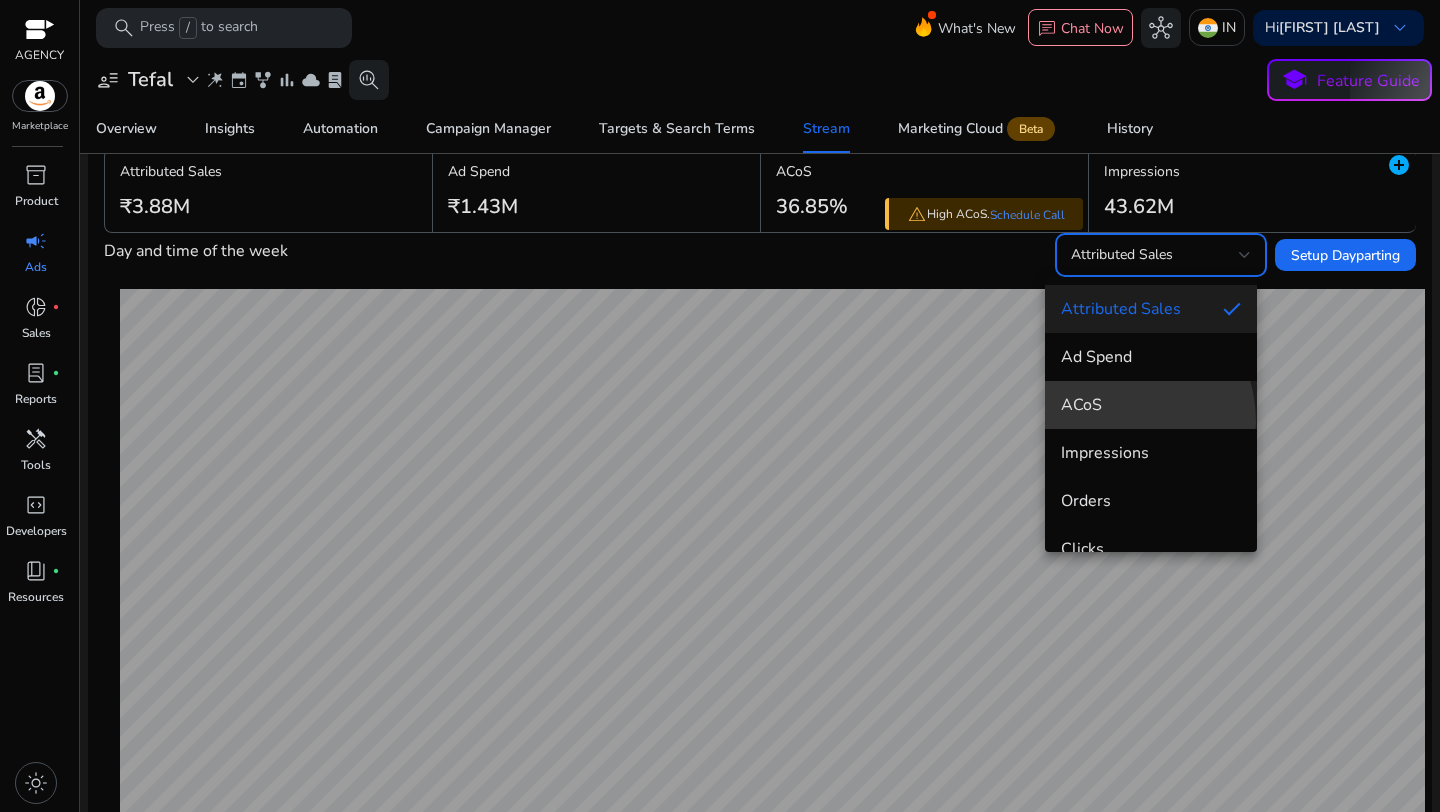 click on "ACoS" at bounding box center [1151, 405] 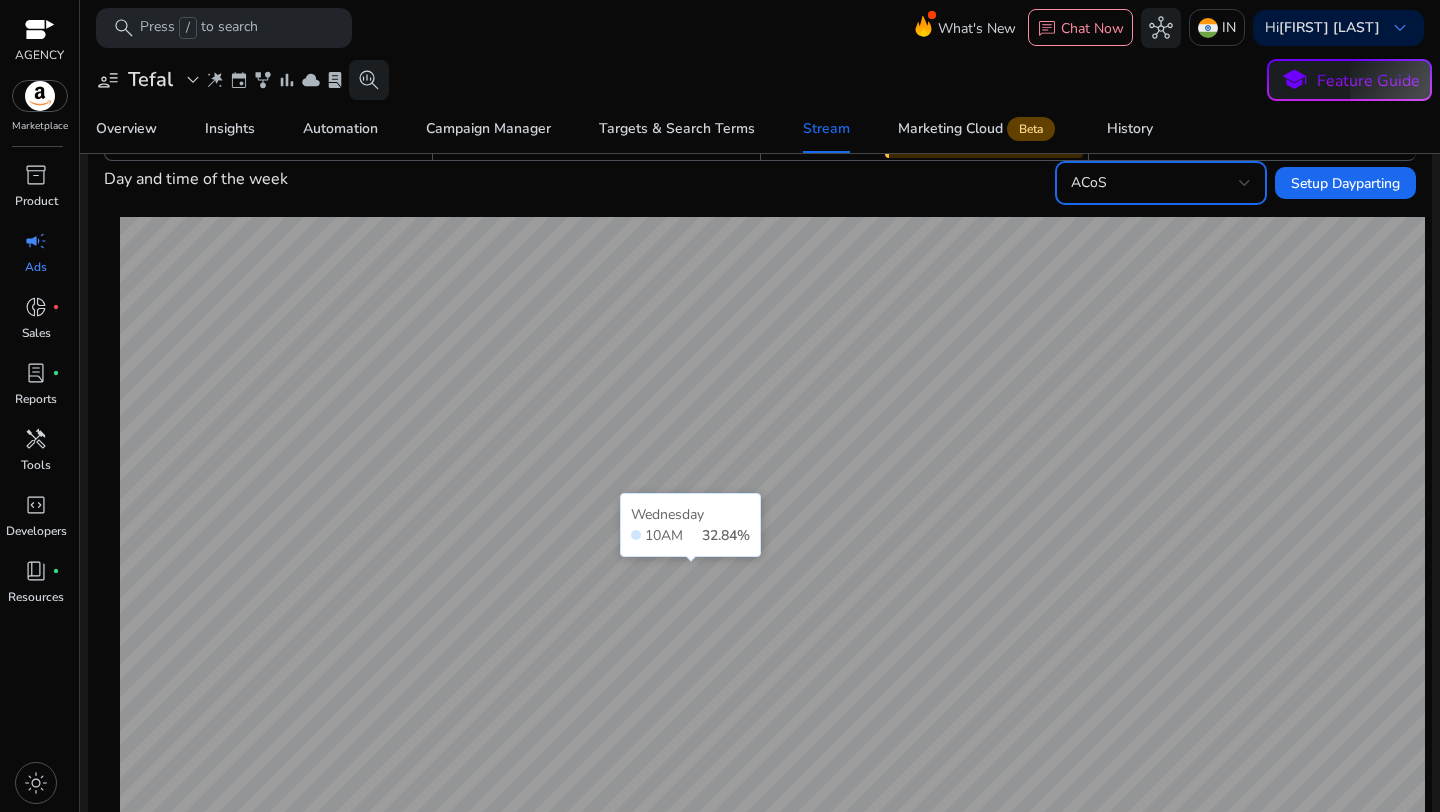 scroll, scrollTop: 306, scrollLeft: 0, axis: vertical 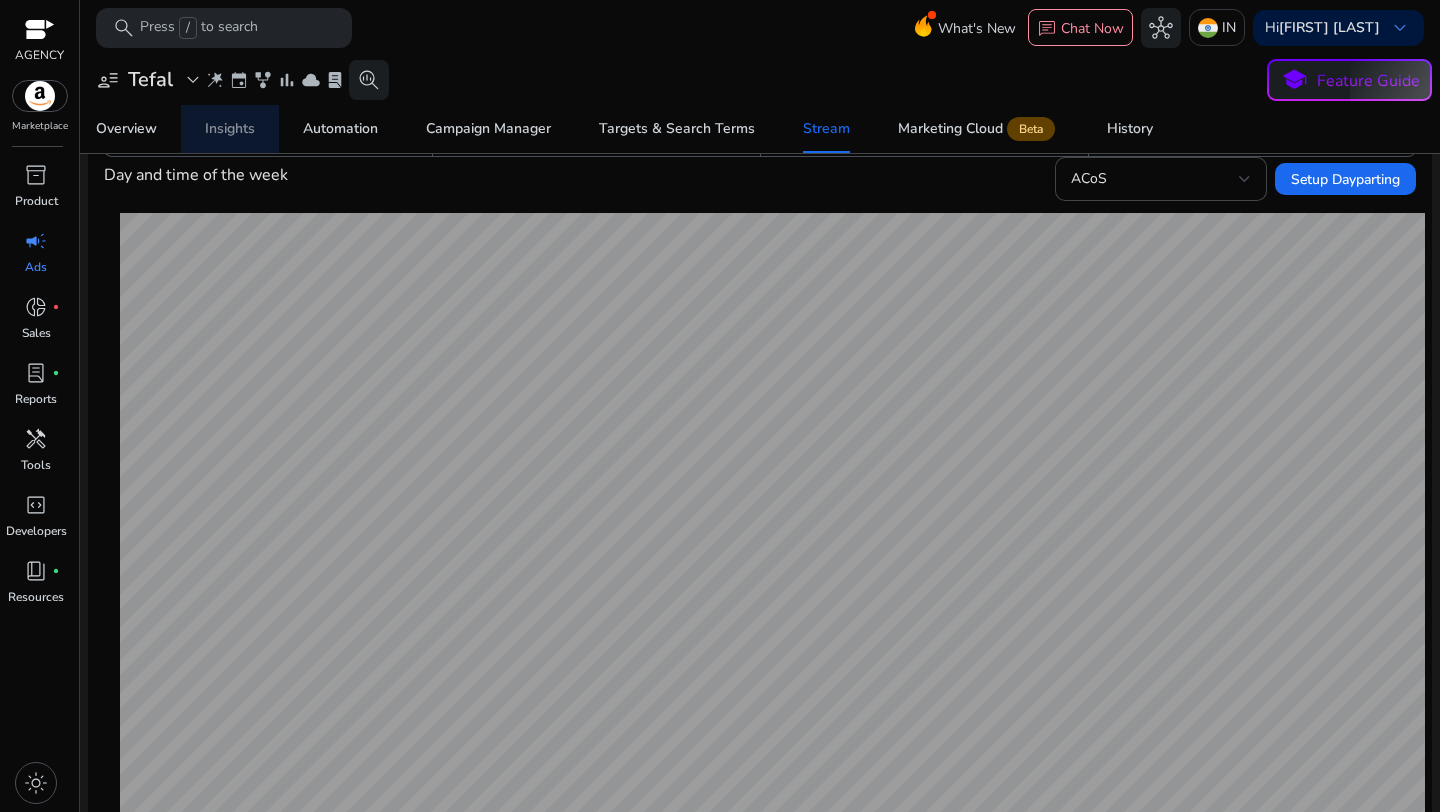 click on "Insights" at bounding box center [230, 129] 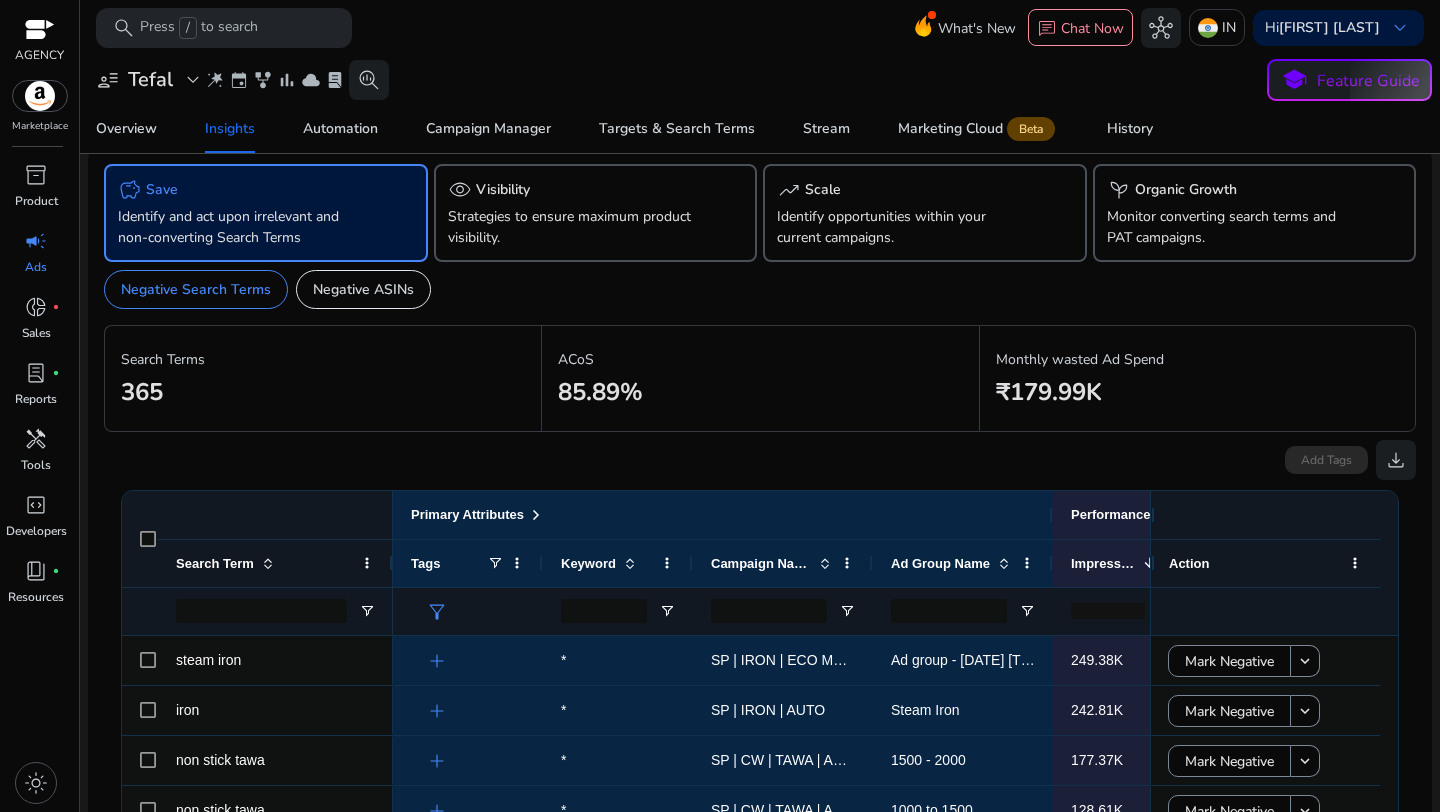 scroll, scrollTop: 0, scrollLeft: 0, axis: both 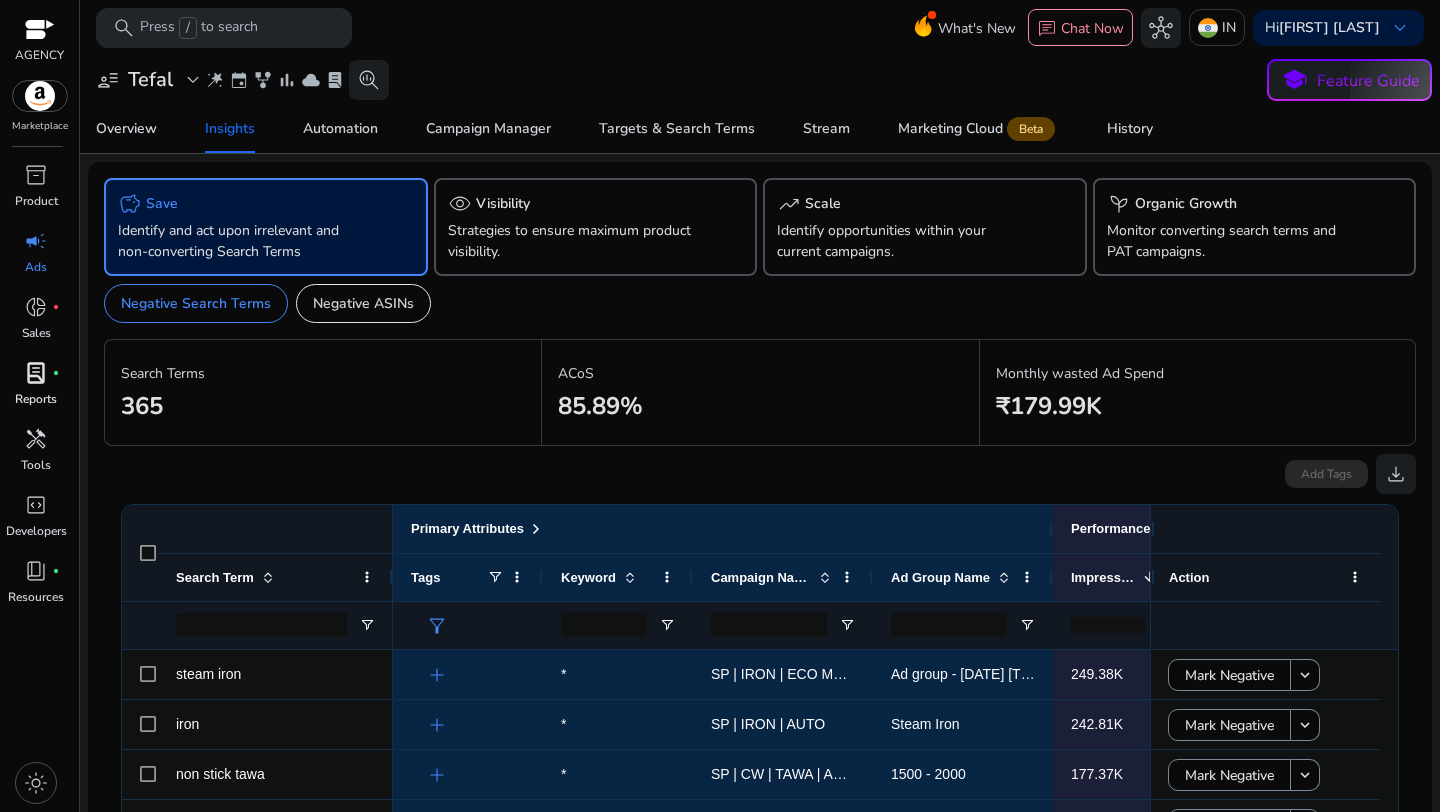 click on "Reports" at bounding box center (36, 399) 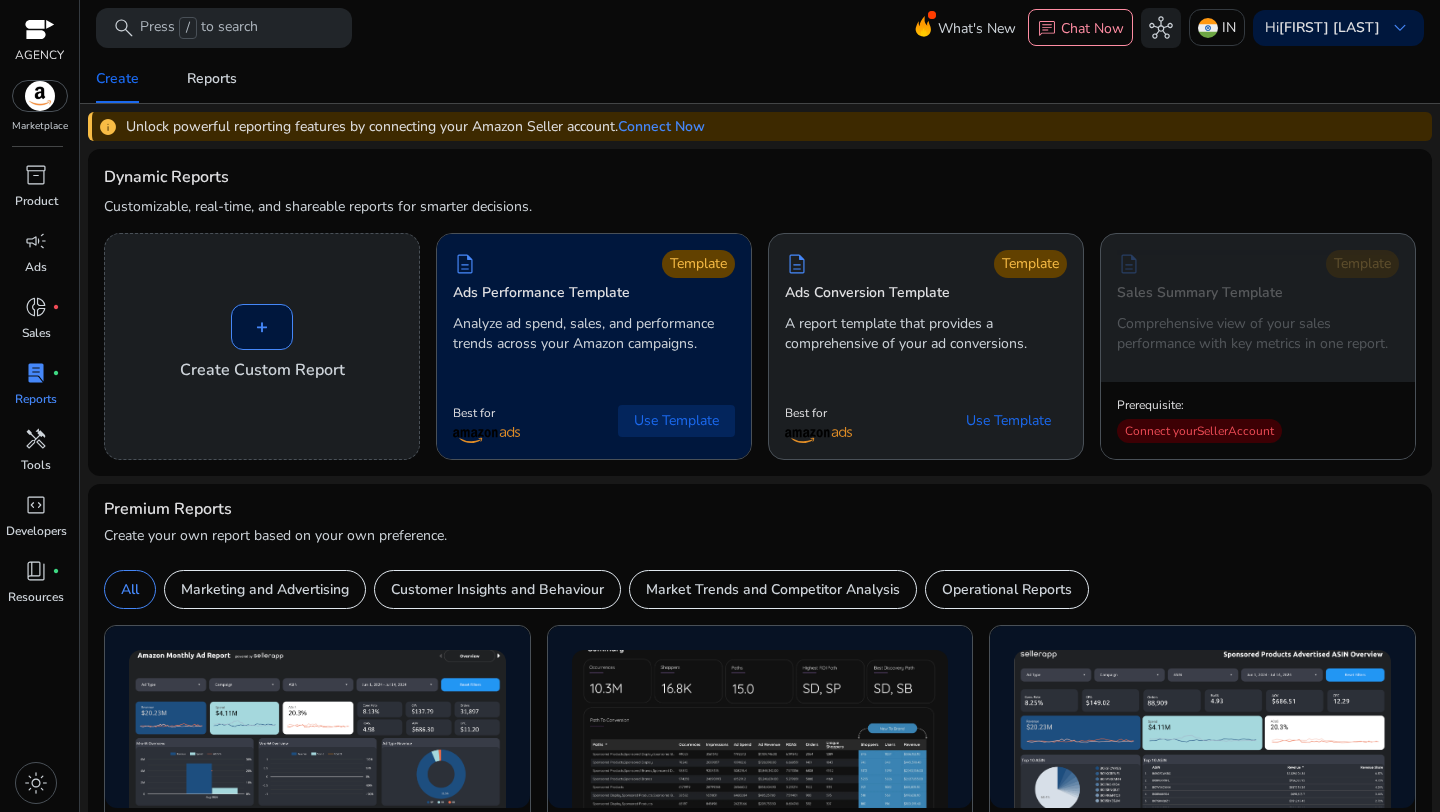 click on "Use Template" 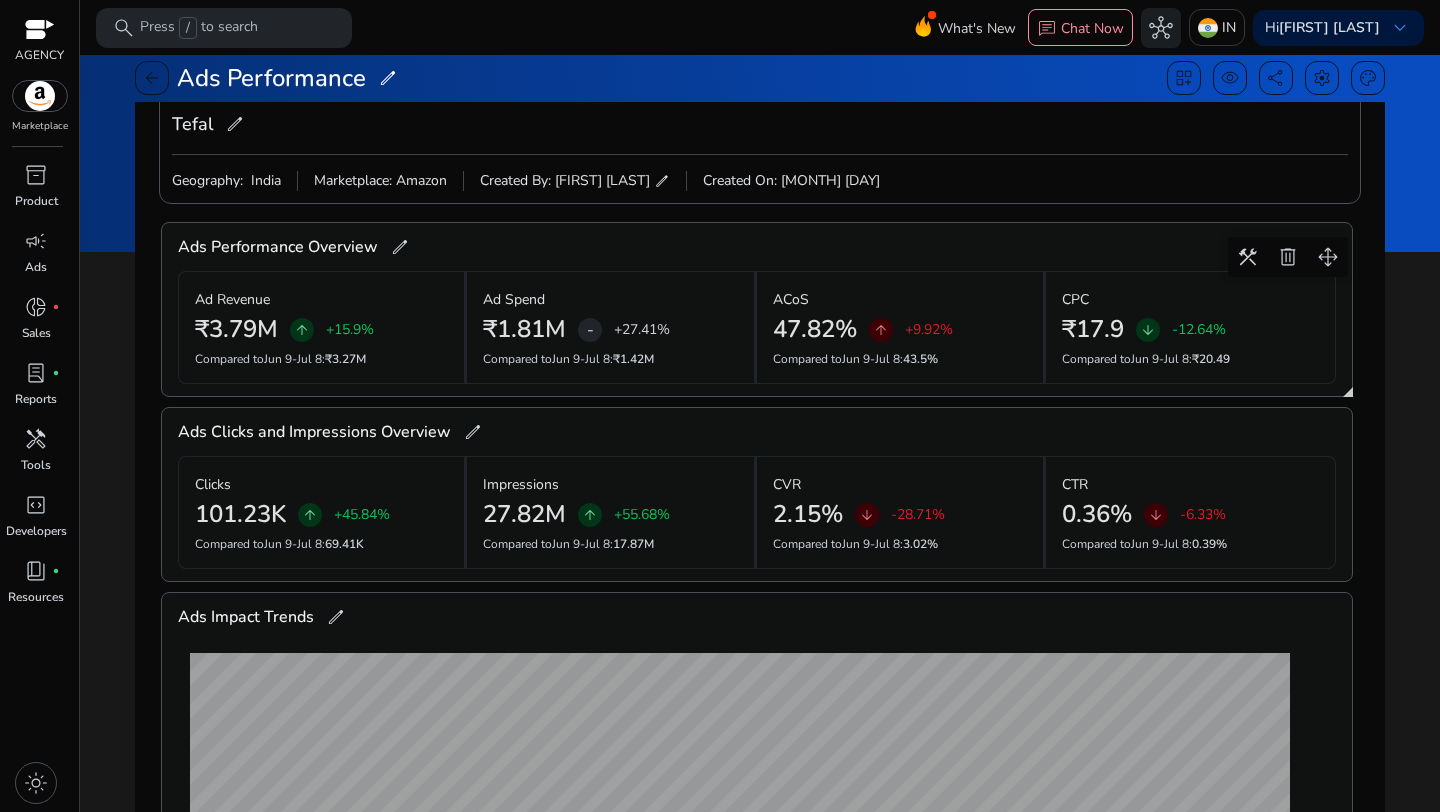 scroll, scrollTop: 205, scrollLeft: 0, axis: vertical 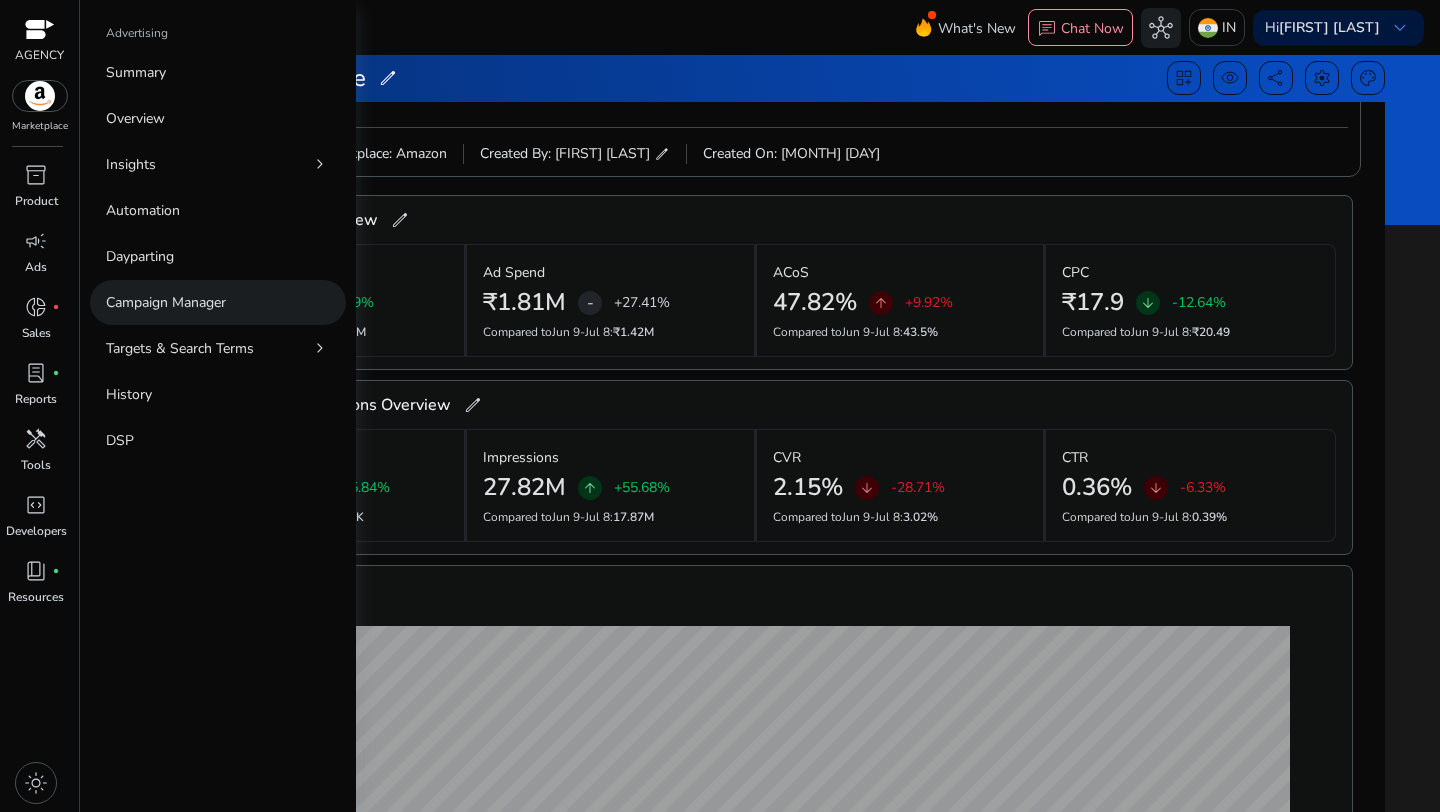 click on "Campaign Manager" at bounding box center (166, 302) 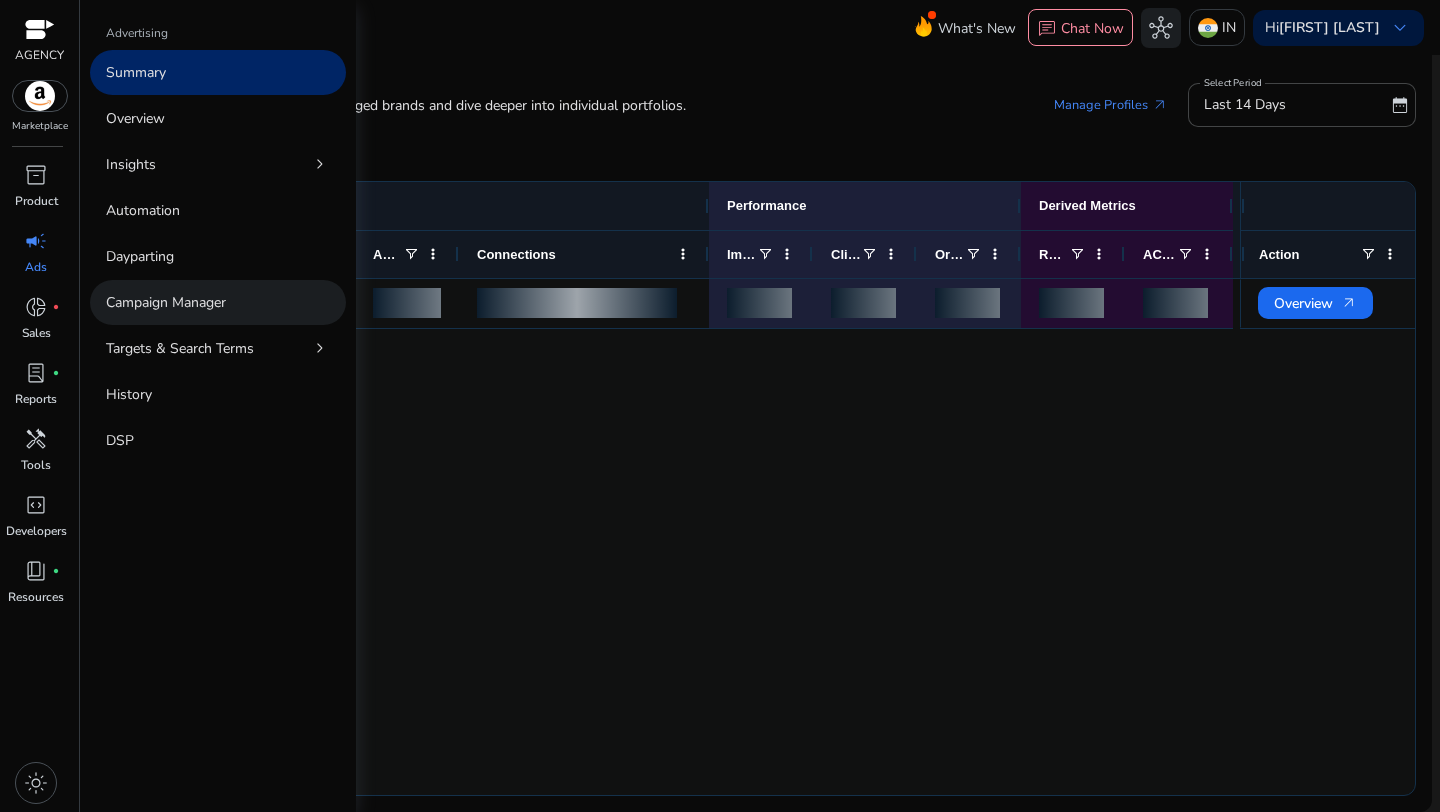 scroll, scrollTop: 0, scrollLeft: 0, axis: both 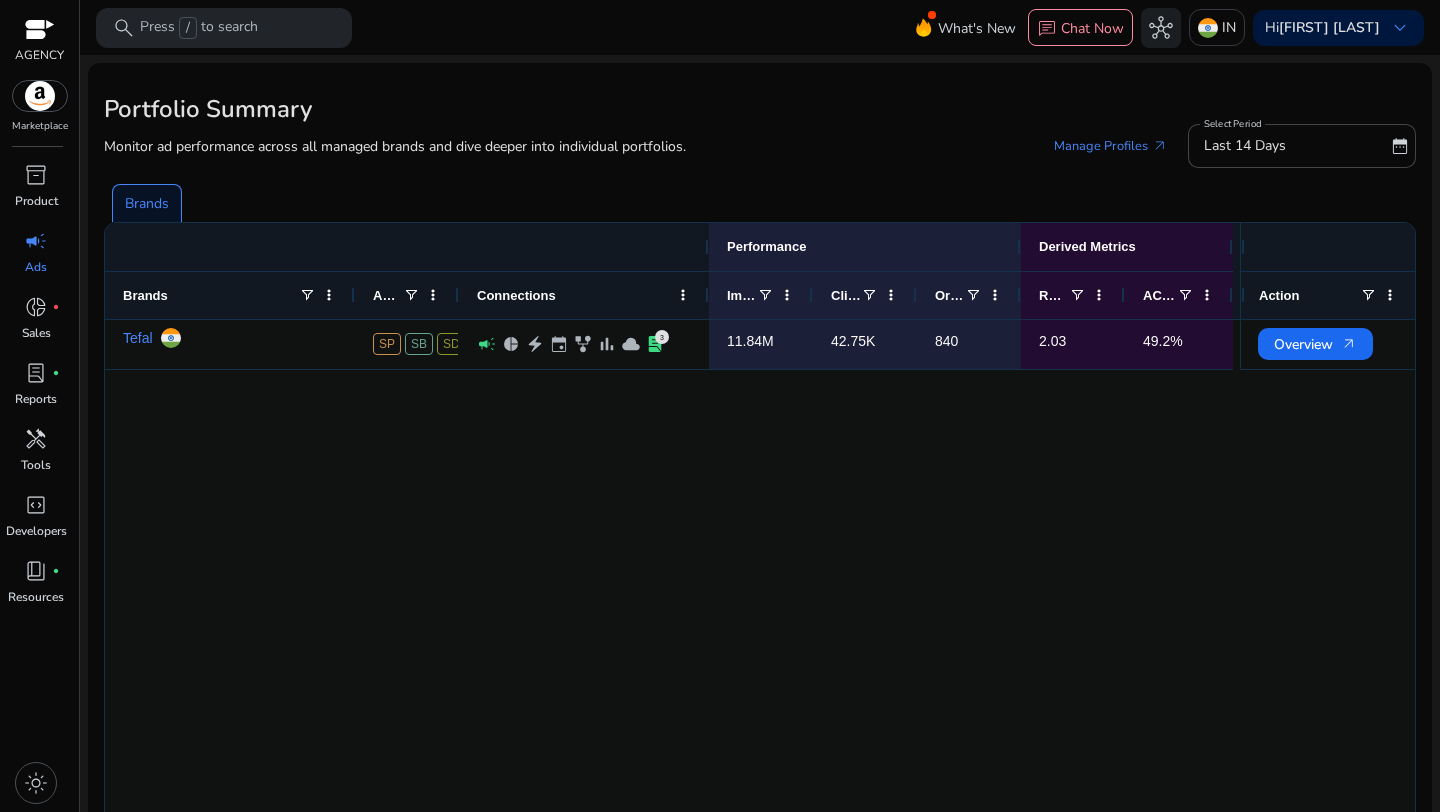 click on "Ads" at bounding box center (36, 267) 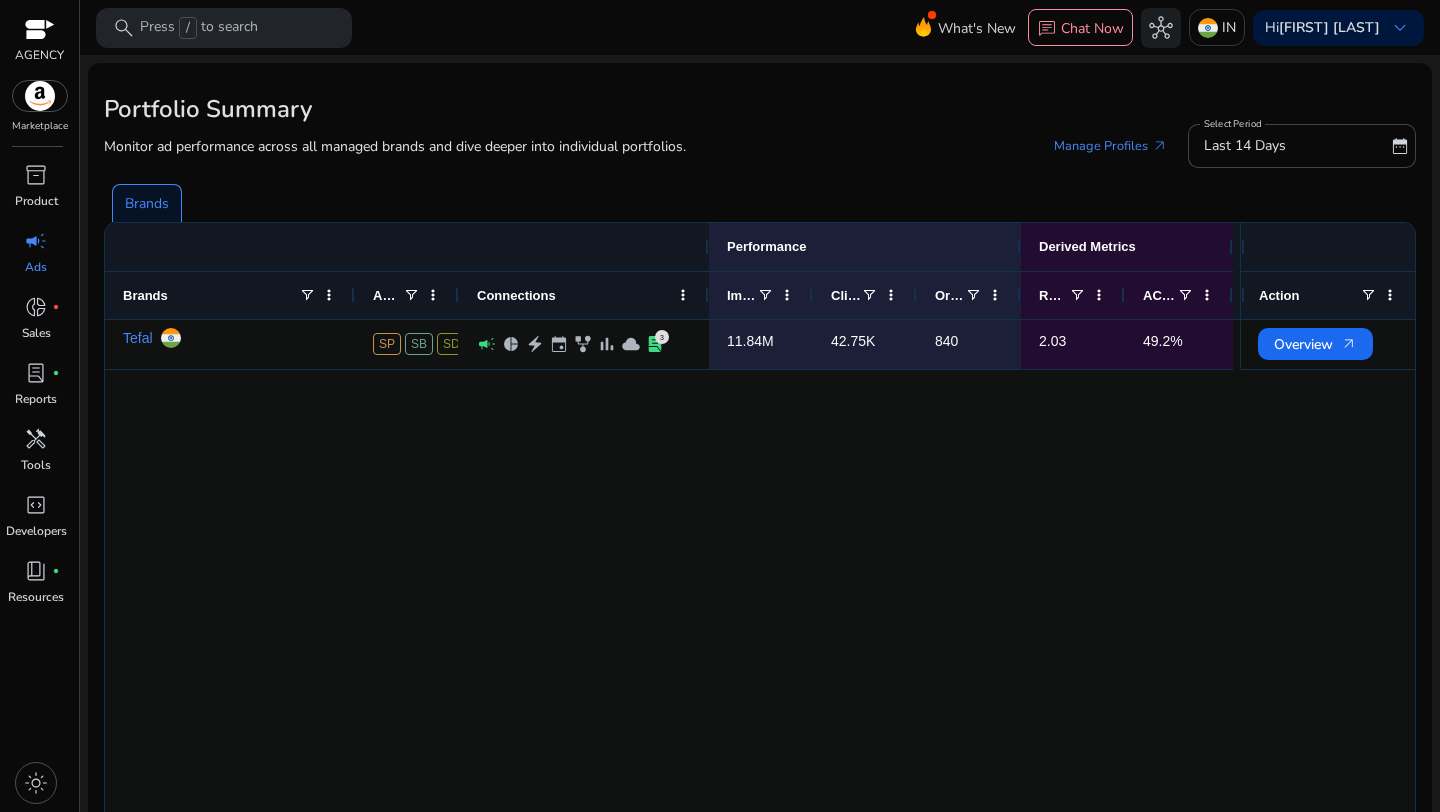 click on "Ads" at bounding box center (36, 267) 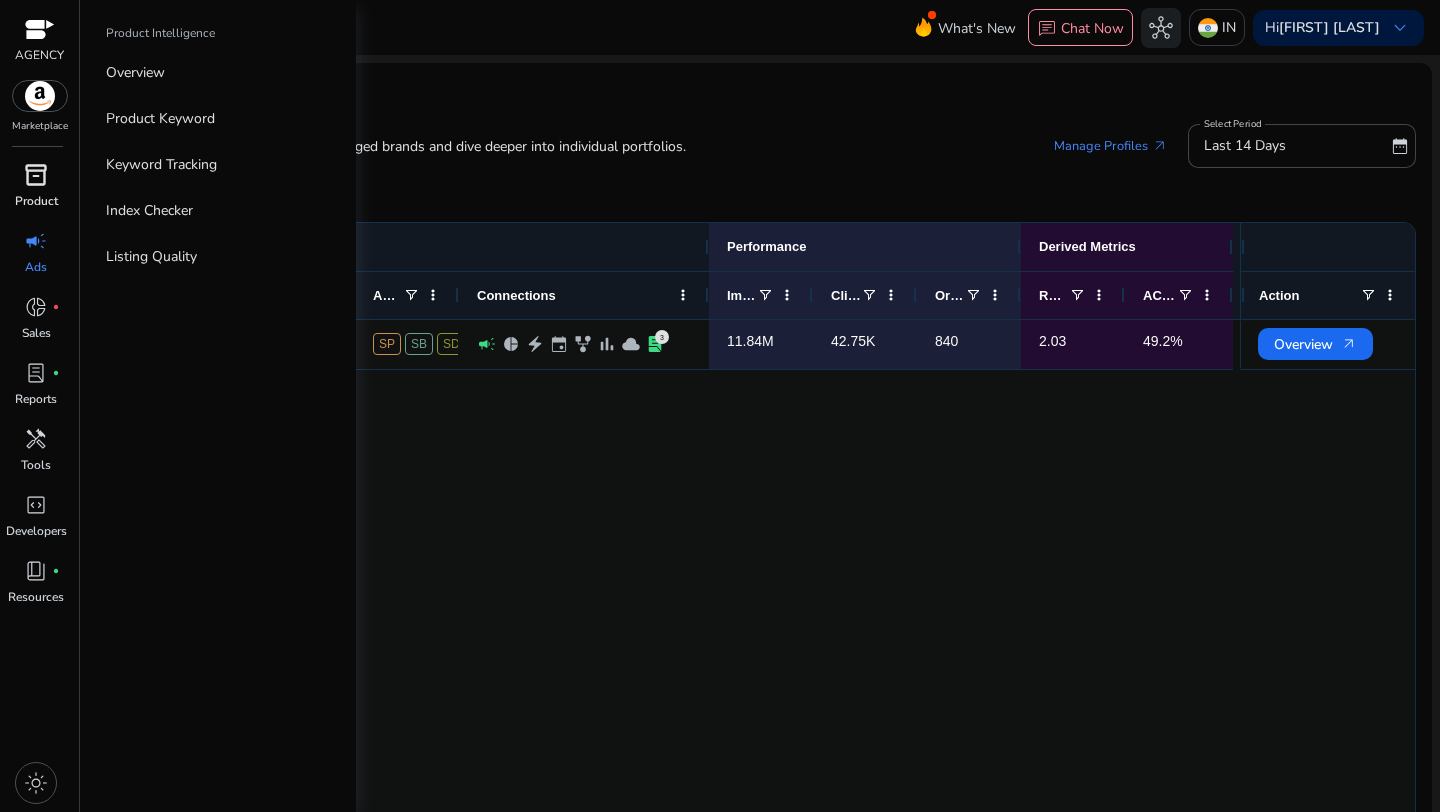 click on "Product" at bounding box center (36, 201) 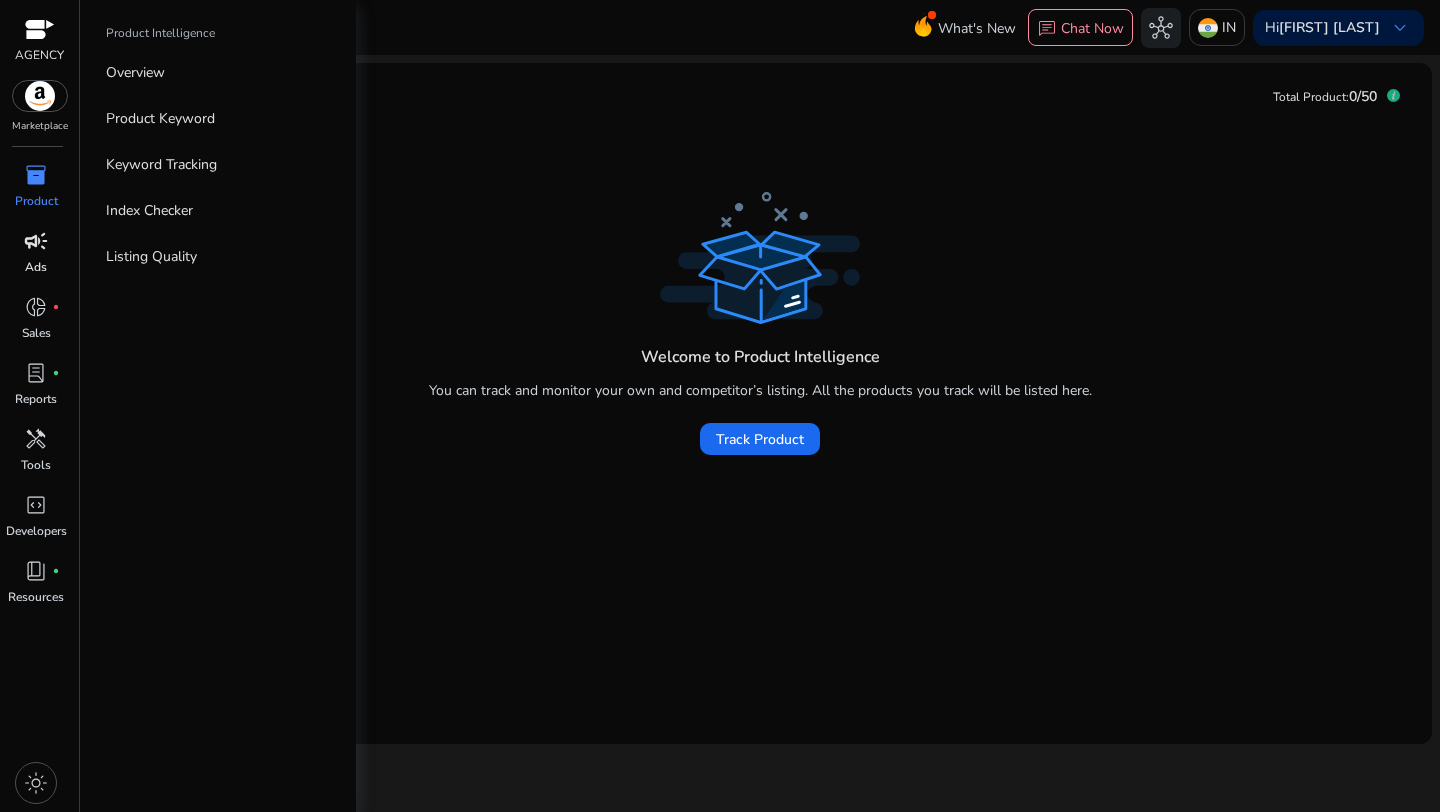 click on "campaign" at bounding box center (36, 241) 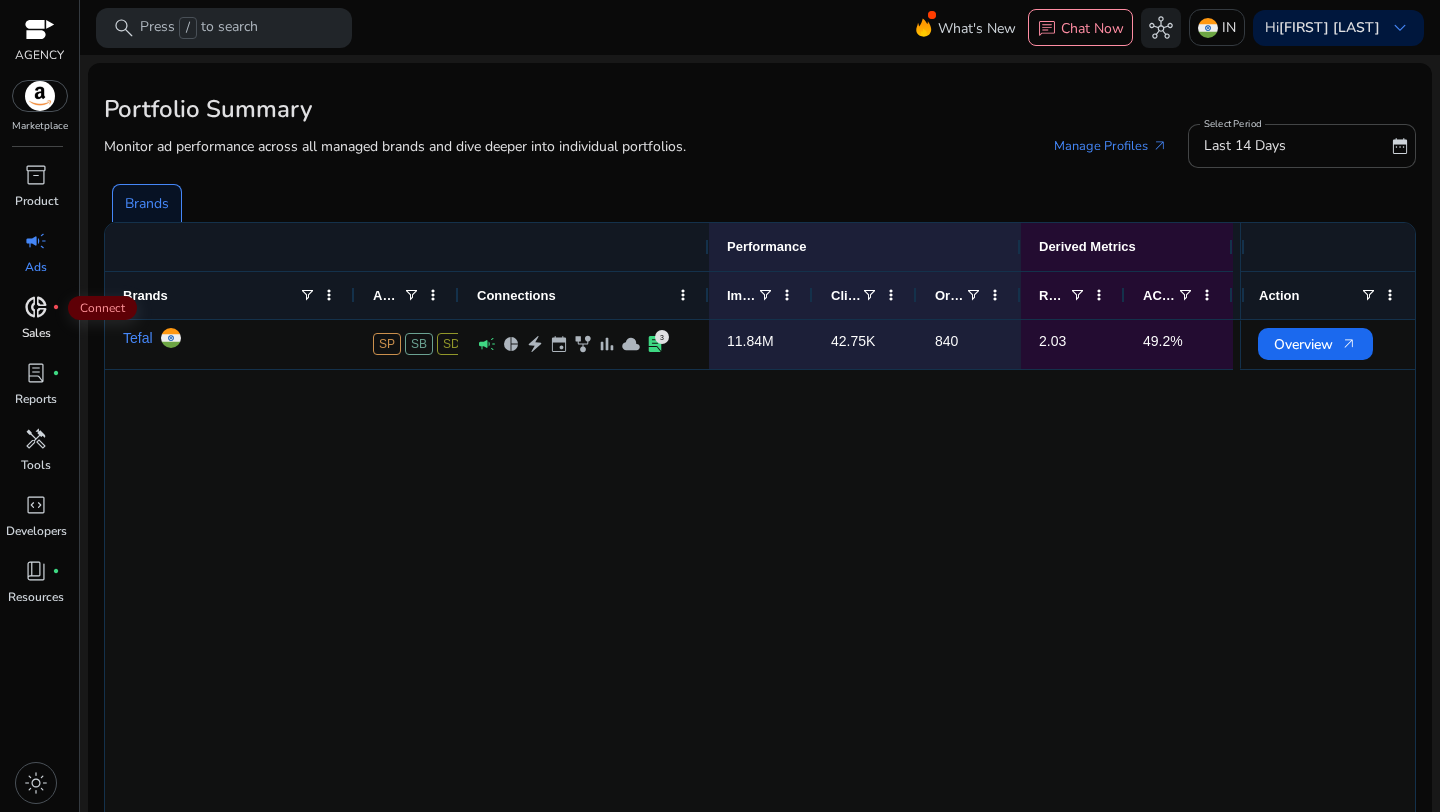 click on "donut_small" at bounding box center [36, 307] 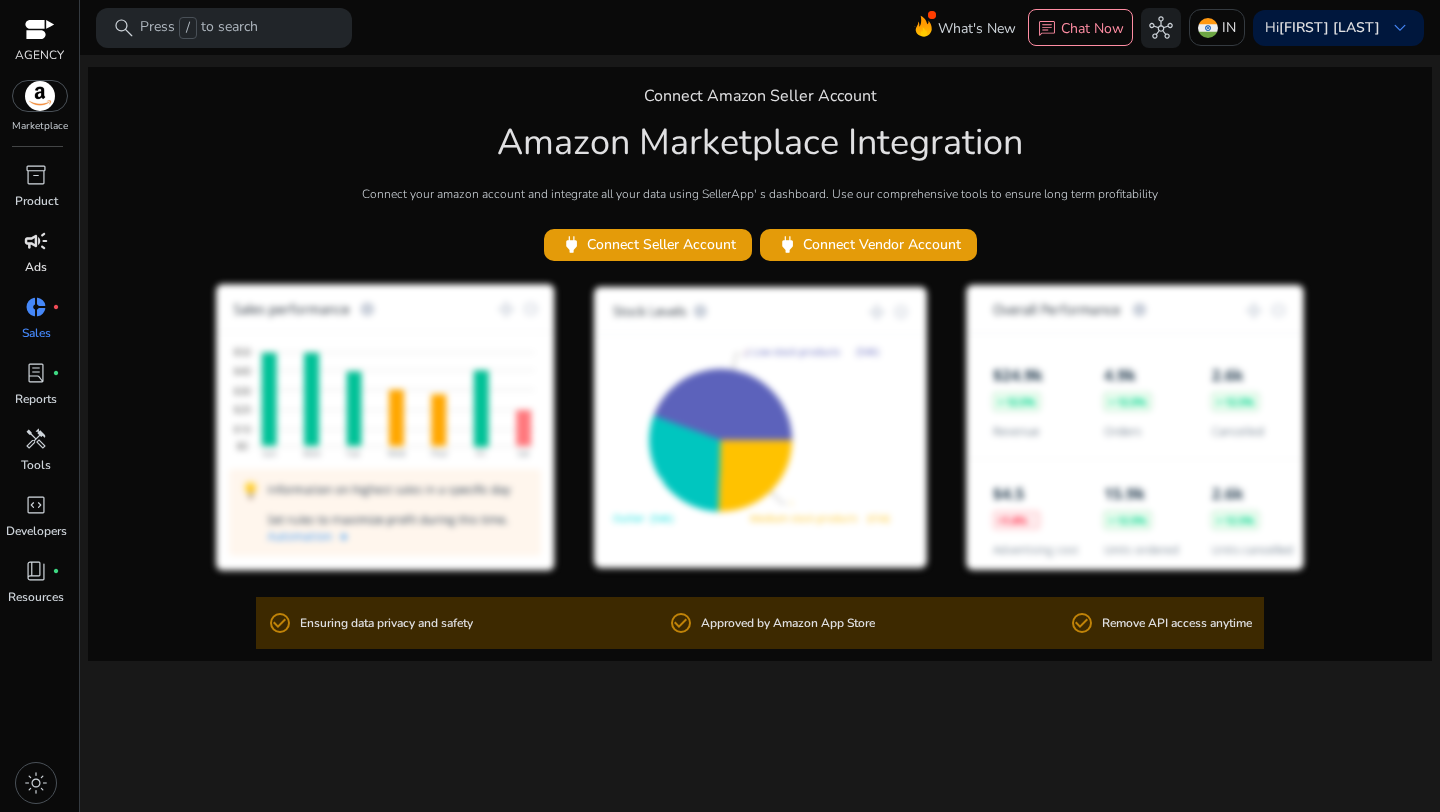 click on "Ads" at bounding box center [36, 267] 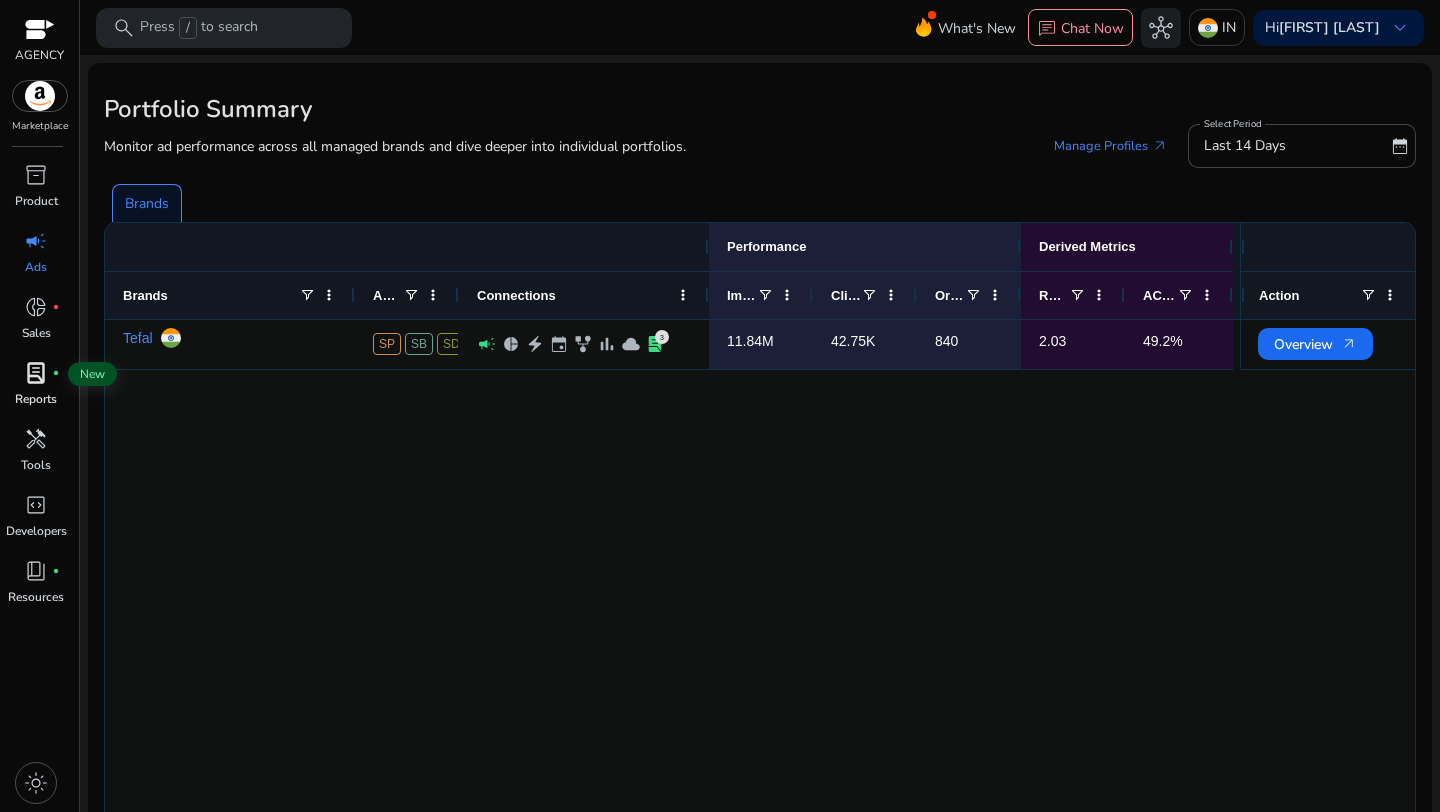 click on "lab_profile" at bounding box center (36, 373) 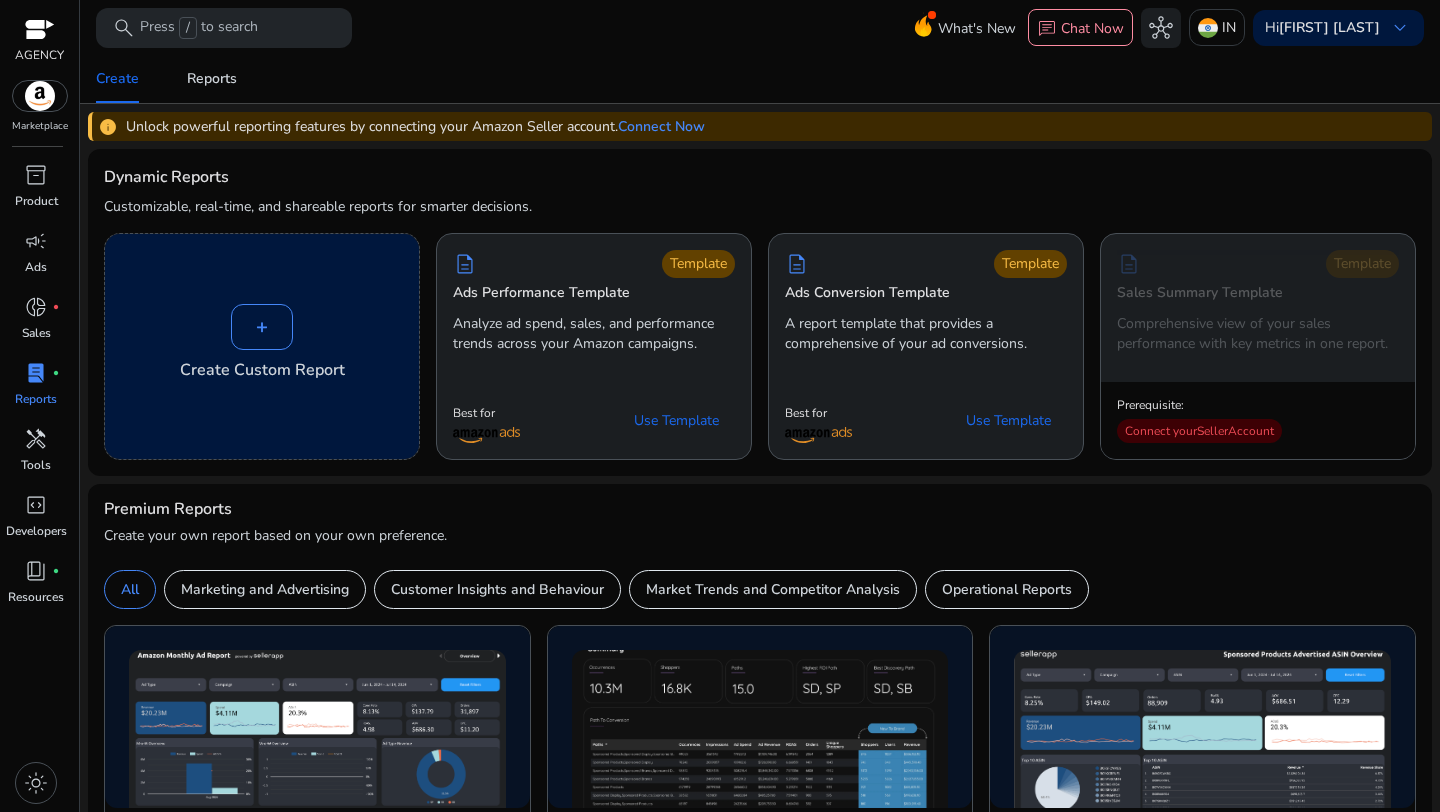 click on "+   Create Custom Report" 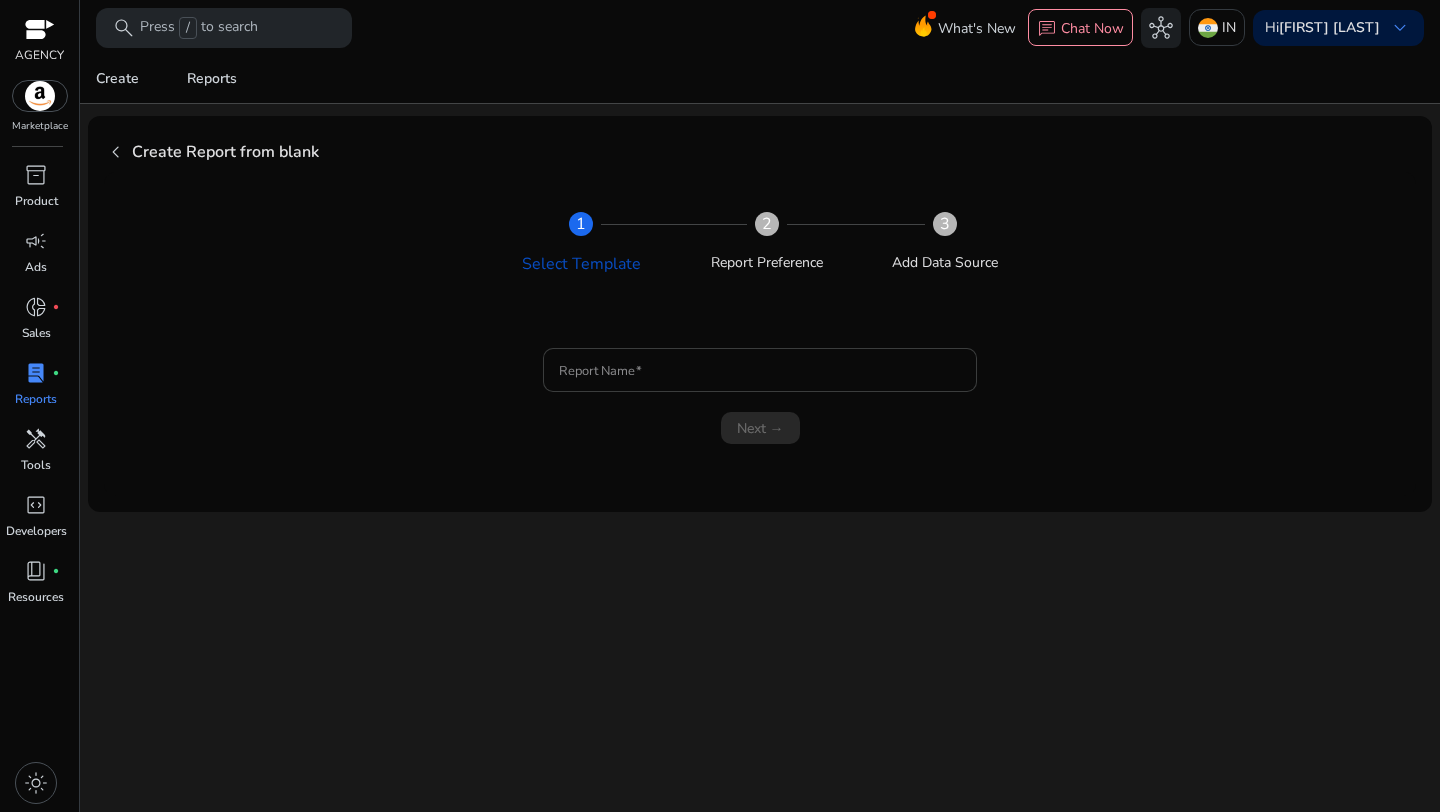 click on "Report Name" at bounding box center (760, 370) 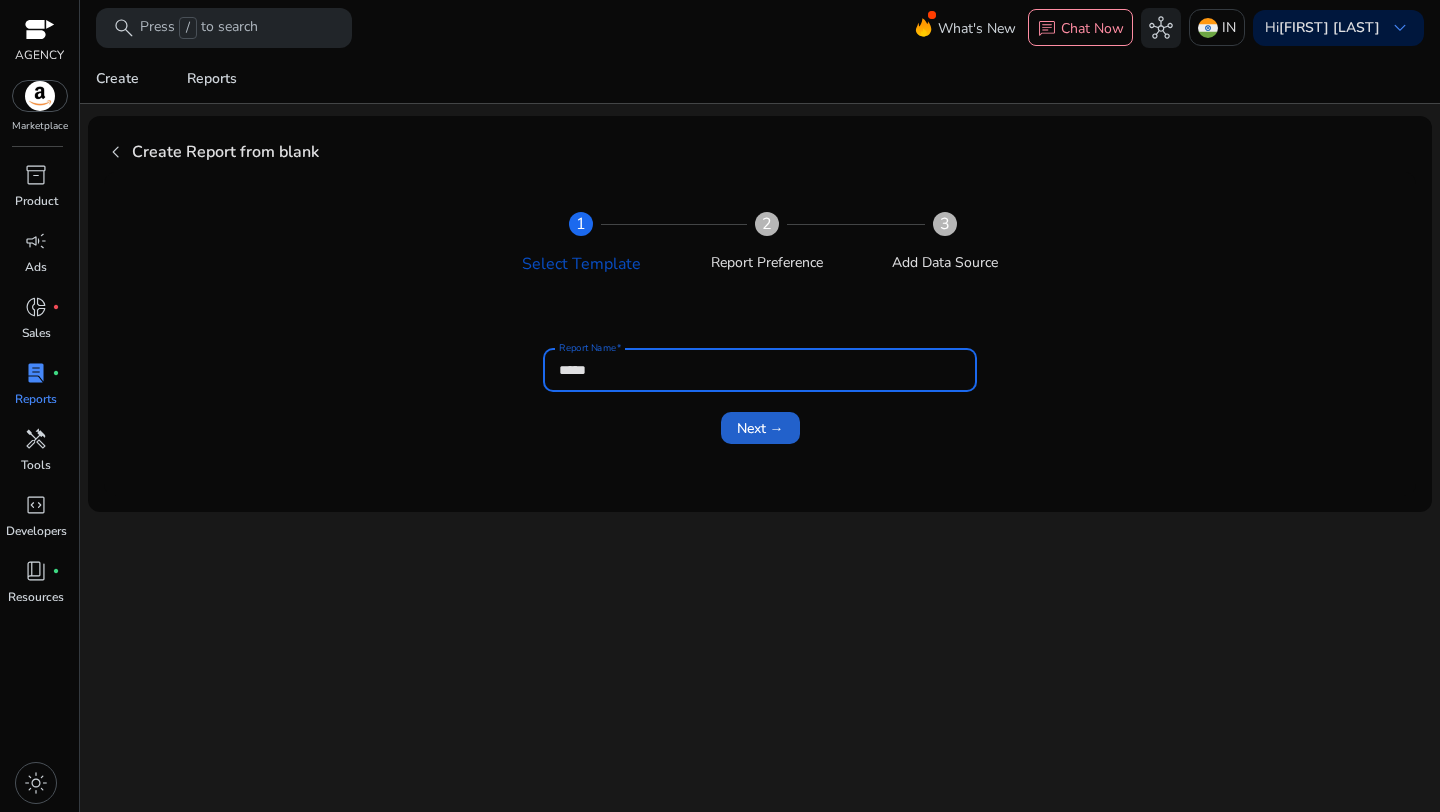 type on "*****" 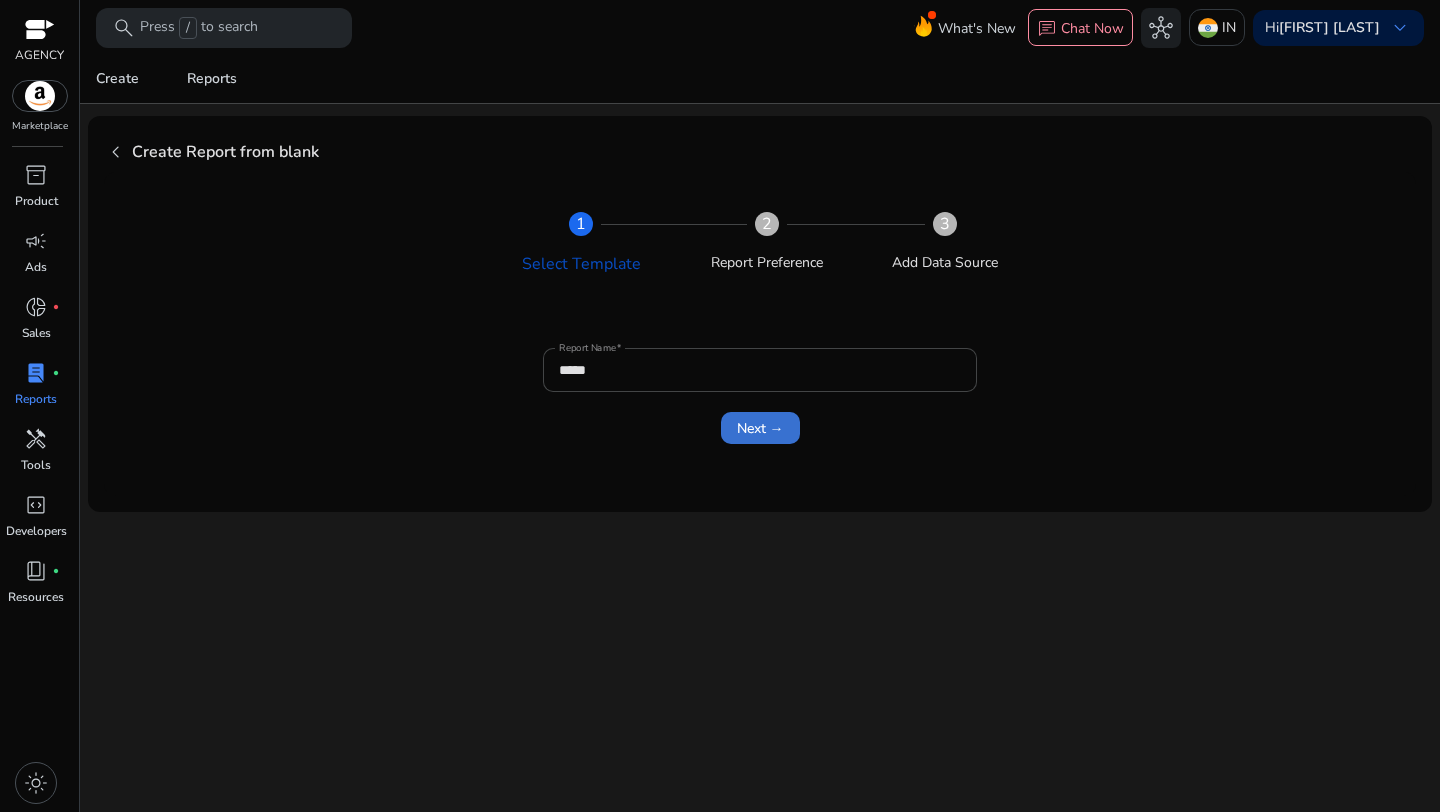 click on "Next →" at bounding box center [760, 428] 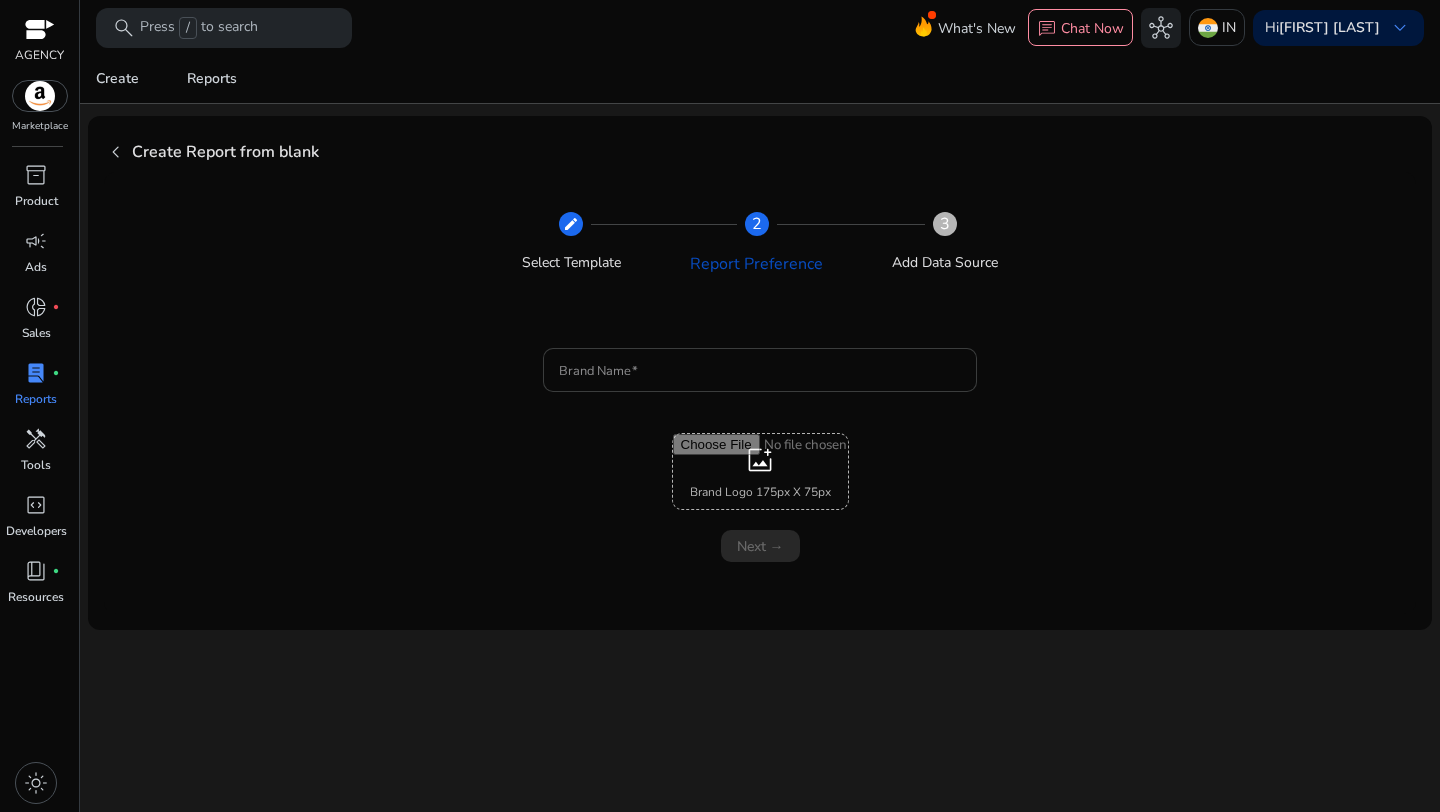 click at bounding box center (760, 370) 